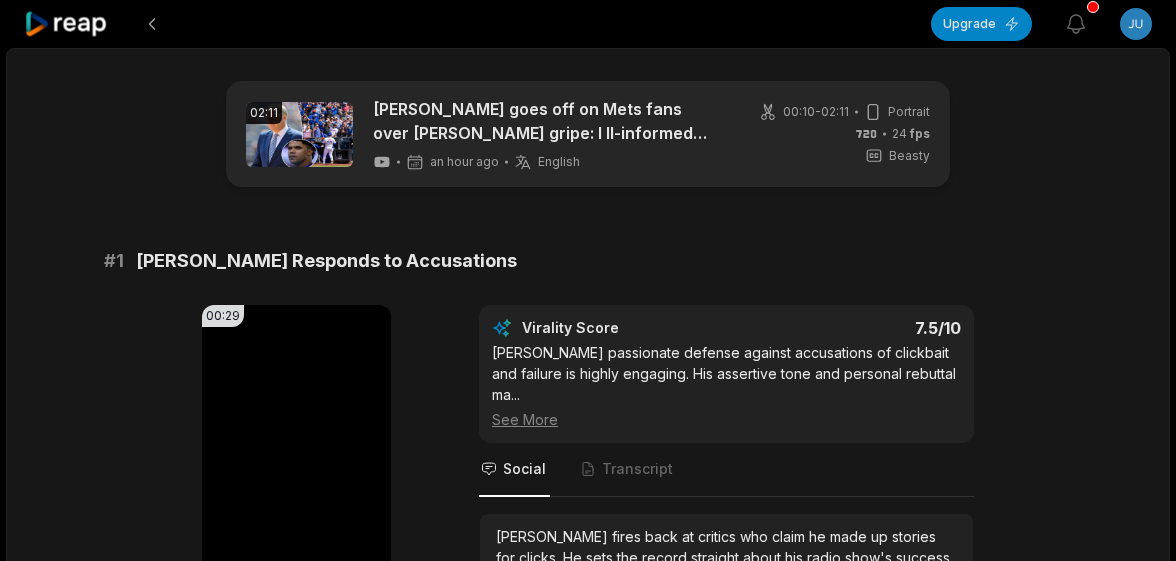 scroll, scrollTop: 0, scrollLeft: 0, axis: both 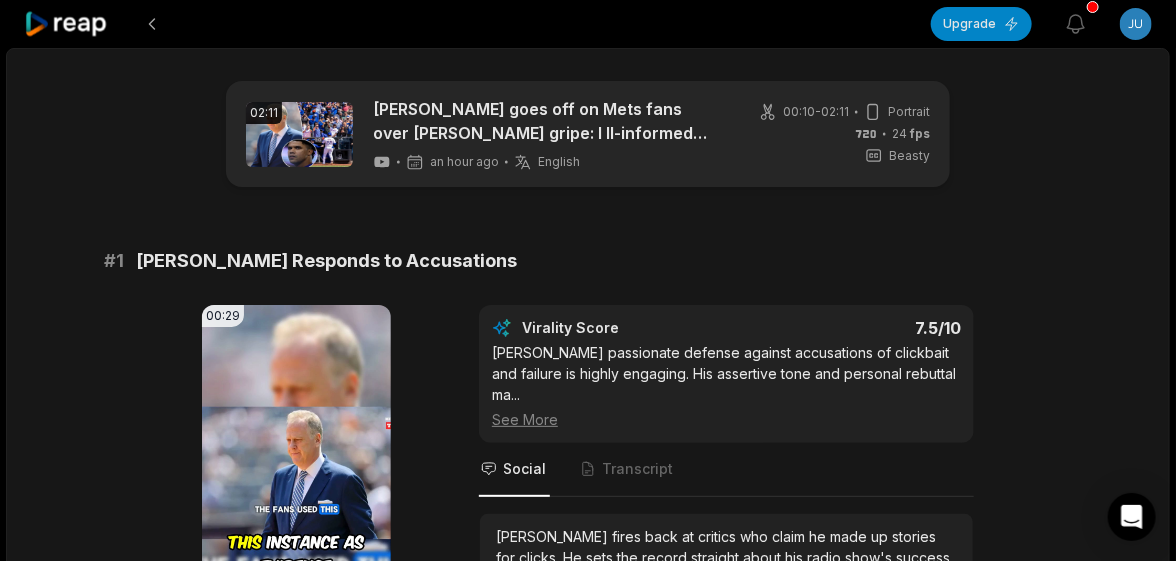 click on "02:11 Michael Kay goes off on Mets fans over Juan Soto gripe: I ll-informed nitwits an hour ago English en 00:10  -  02:11 Portrait 24   fps Beasty # 1 Kay Responds to Accusations 00:29 Your browser does not support mp4 format. Edit Virality Score 7.5 /10 Kay's passionate defense against accusations of clickbait and failure is highly engaging. His assertive tone and personal rebuttal ma ...   See More Social Transcript Michael Kay fires back at critics who claim he made up stories for clicks. He sets the record straight about his radio show's success and calls out the doubters! #MichaelKay #Mets #media #controversy #sportsradio # 2 Kay Slams Mets Fans' Grievances 00:30 Your browser does not support mp4 format. Edit Virality Score 7.2 /10 This clip features a strong, controversial opinion from Michael Kay, directly addressing Mets fans and their behavior. The emotional  ...   See More Social Transcript # 3 Kay's Final Insult to Critics 00:19 Your browser does not support mp4 format. Edit Virality Score 7 /10" at bounding box center (588, 1302) 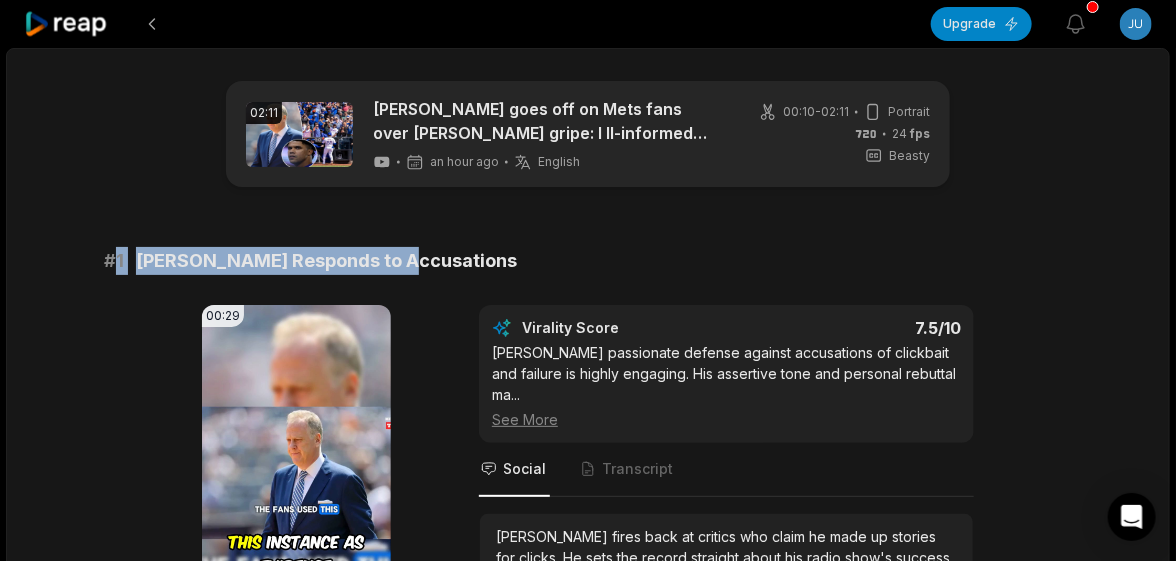 scroll, scrollTop: 600, scrollLeft: 0, axis: vertical 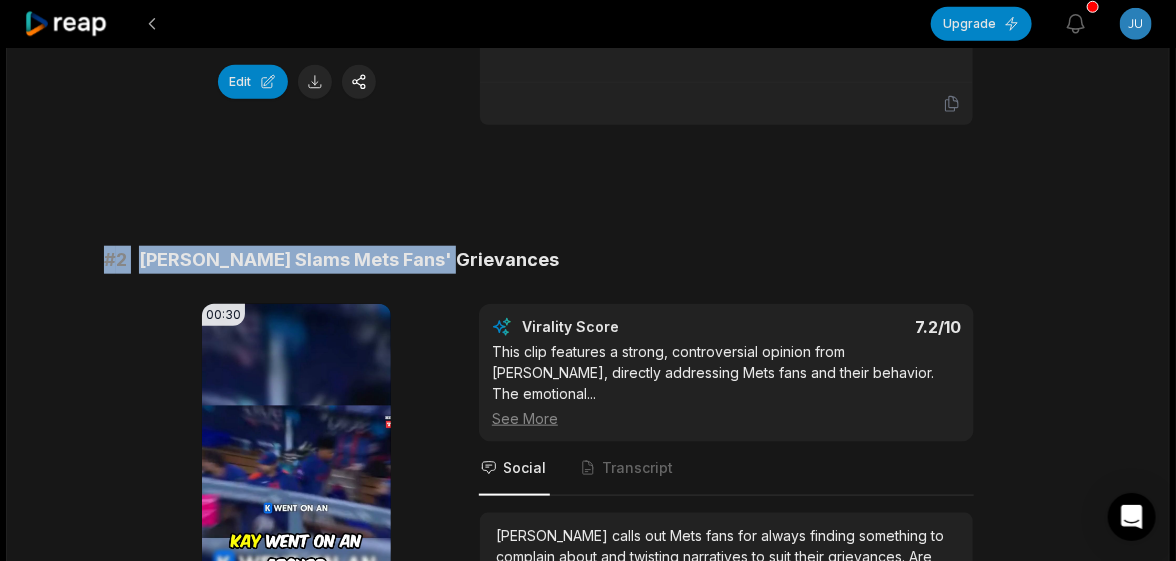 drag, startPoint x: 242, startPoint y: 228, endPoint x: 97, endPoint y: 231, distance: 145.03104 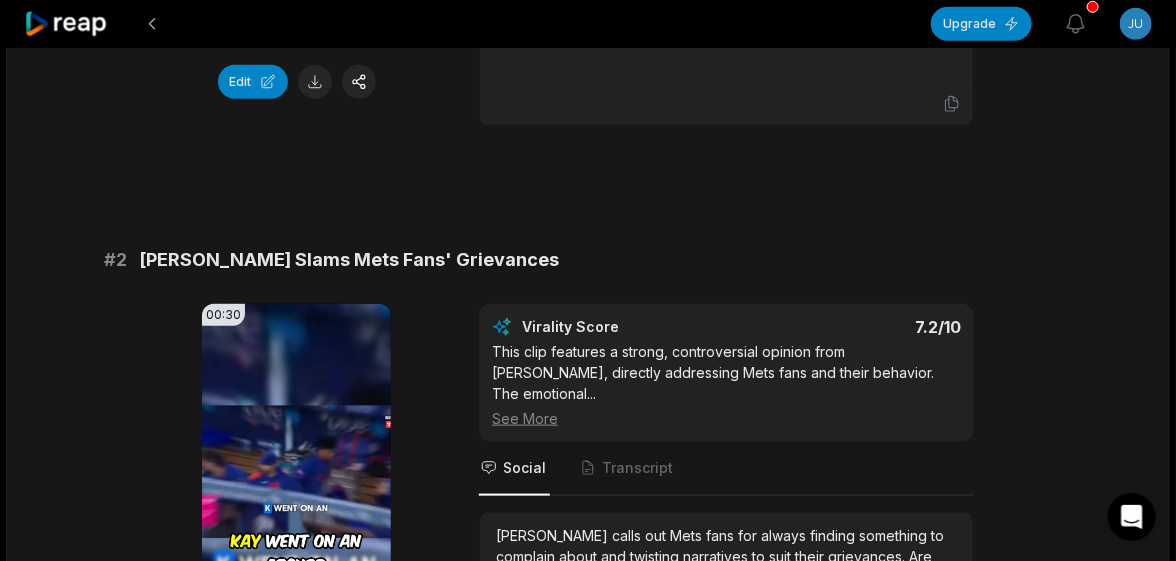 drag, startPoint x: 97, startPoint y: 422, endPoint x: 198, endPoint y: 434, distance: 101.71037 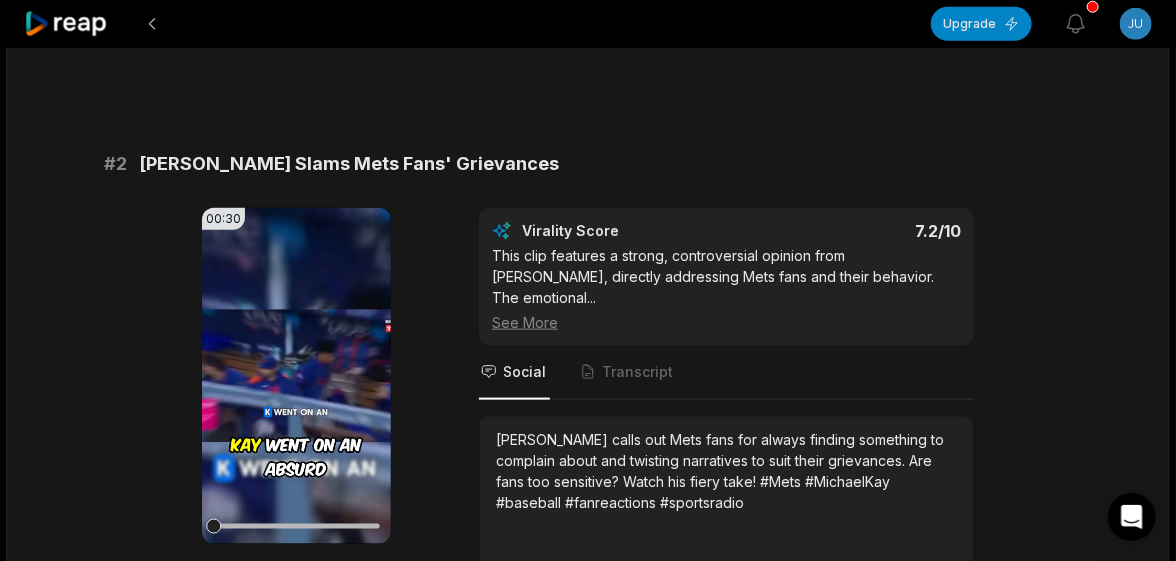 scroll, scrollTop: 800, scrollLeft: 0, axis: vertical 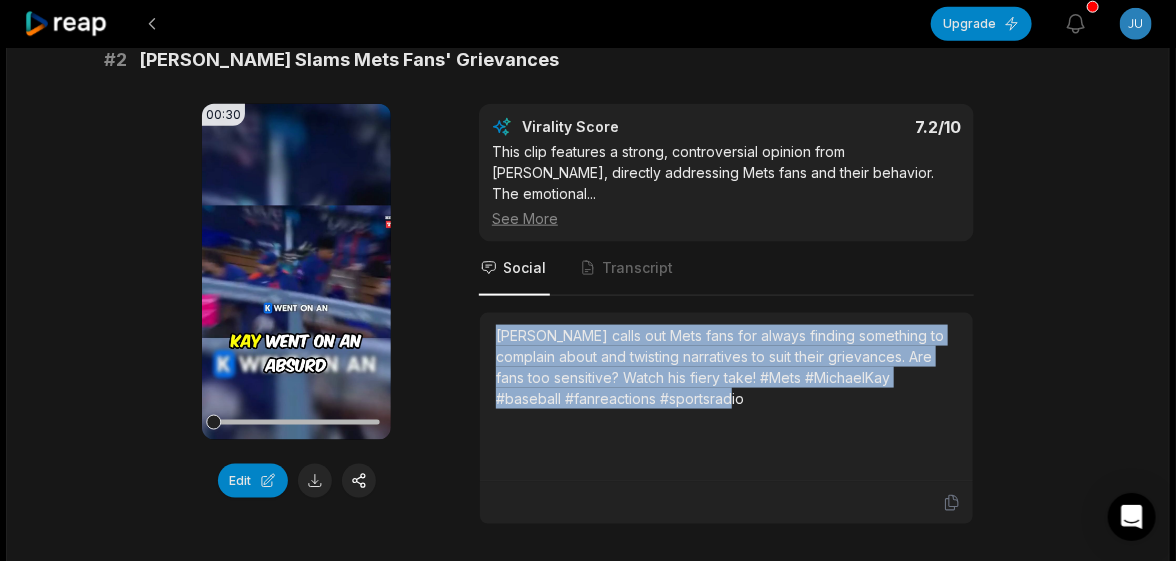 drag, startPoint x: 728, startPoint y: 357, endPoint x: 466, endPoint y: 298, distance: 268.56097 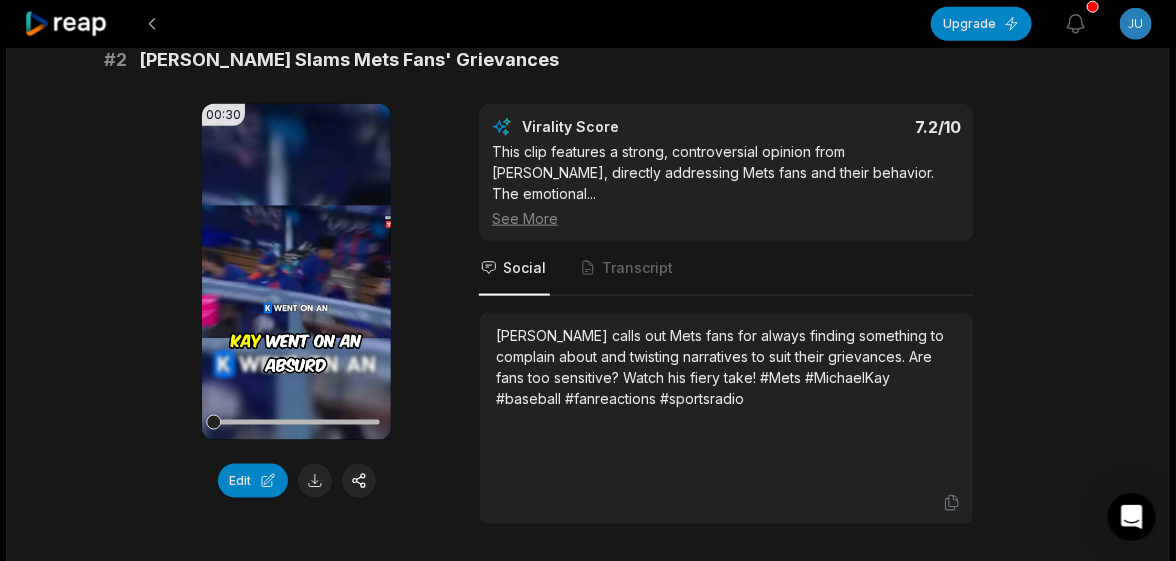 scroll, scrollTop: 899, scrollLeft: 0, axis: vertical 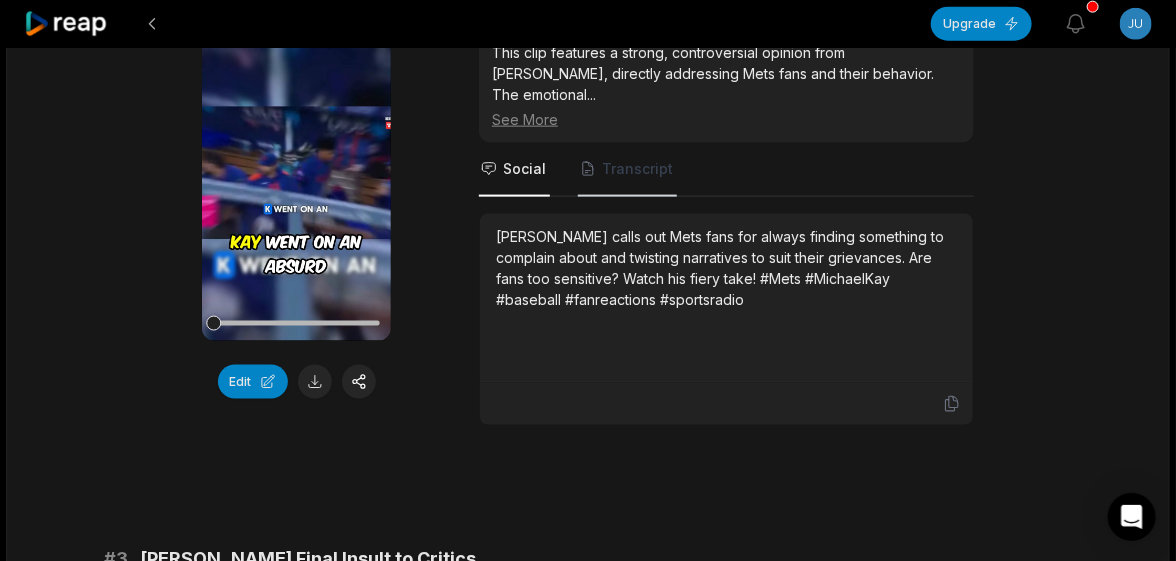 click on "Transcript" at bounding box center (637, 169) 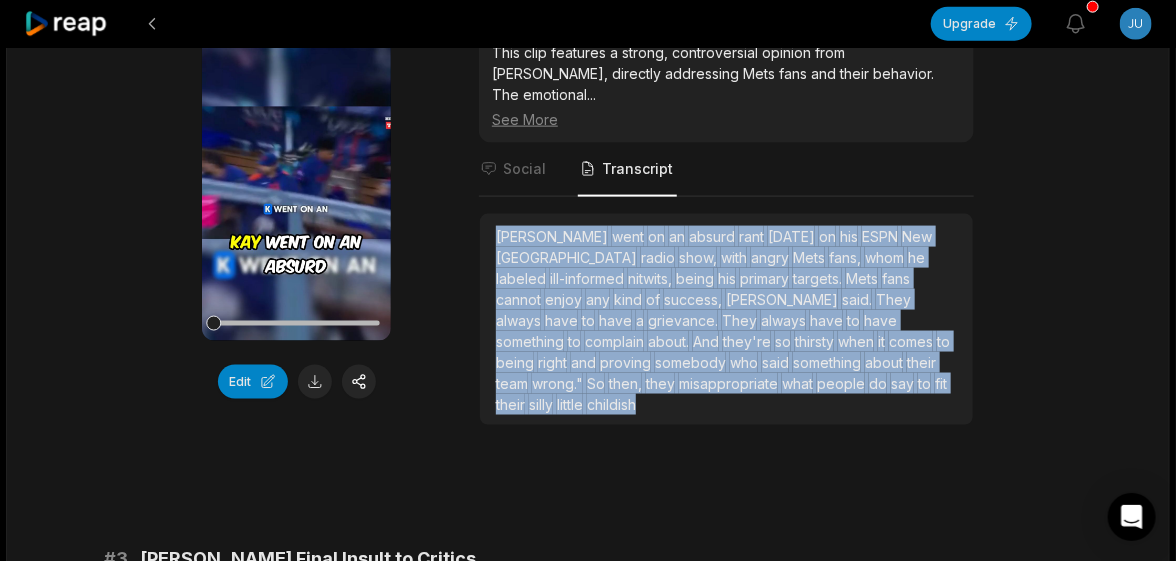 drag, startPoint x: 496, startPoint y: 187, endPoint x: 819, endPoint y: 338, distance: 356.55295 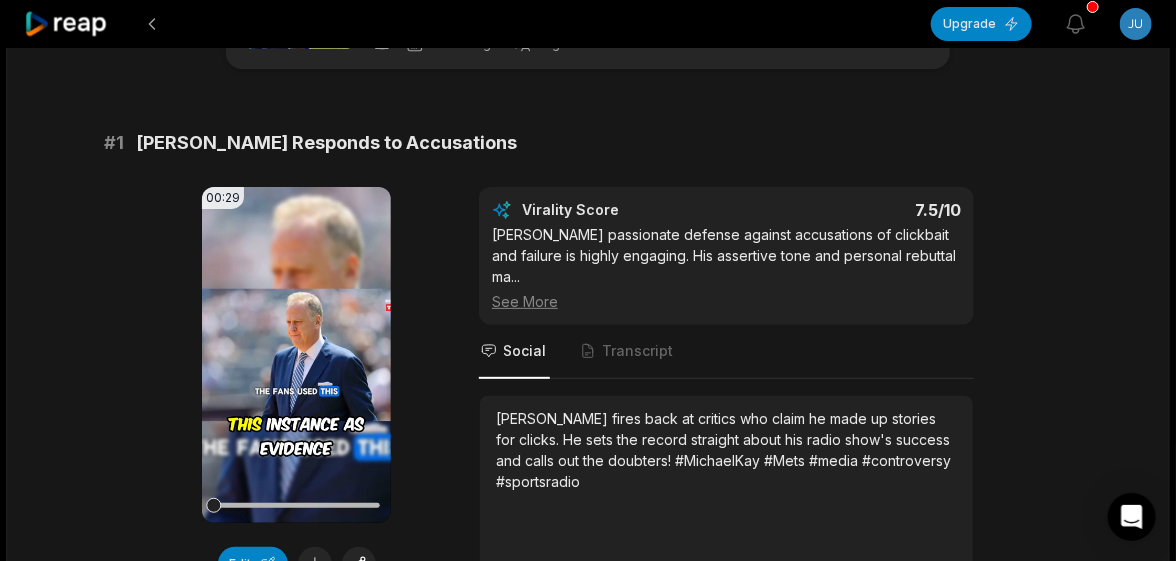 scroll, scrollTop: 0, scrollLeft: 0, axis: both 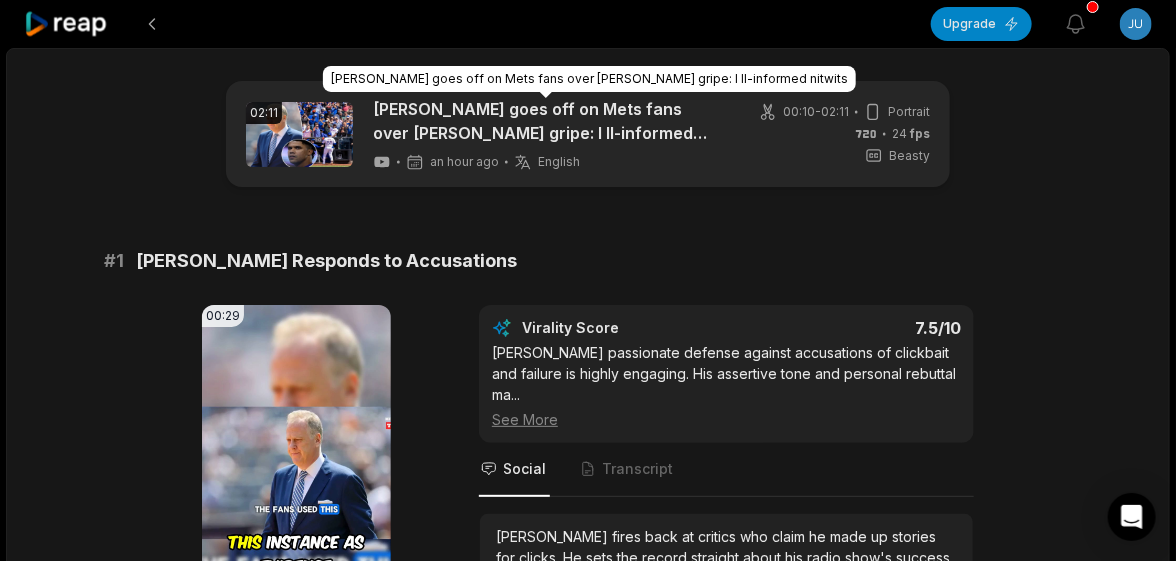 click on "Michael Kay goes off on Mets fans over Juan Soto gripe: I ll-informed nitwits" at bounding box center (545, 121) 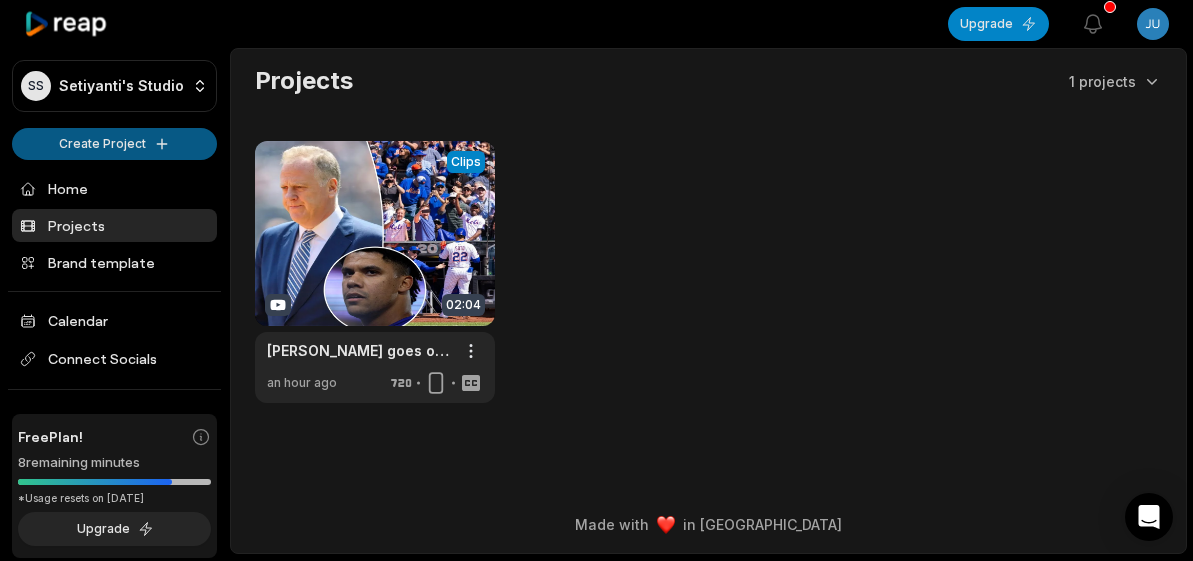 scroll, scrollTop: 0, scrollLeft: 0, axis: both 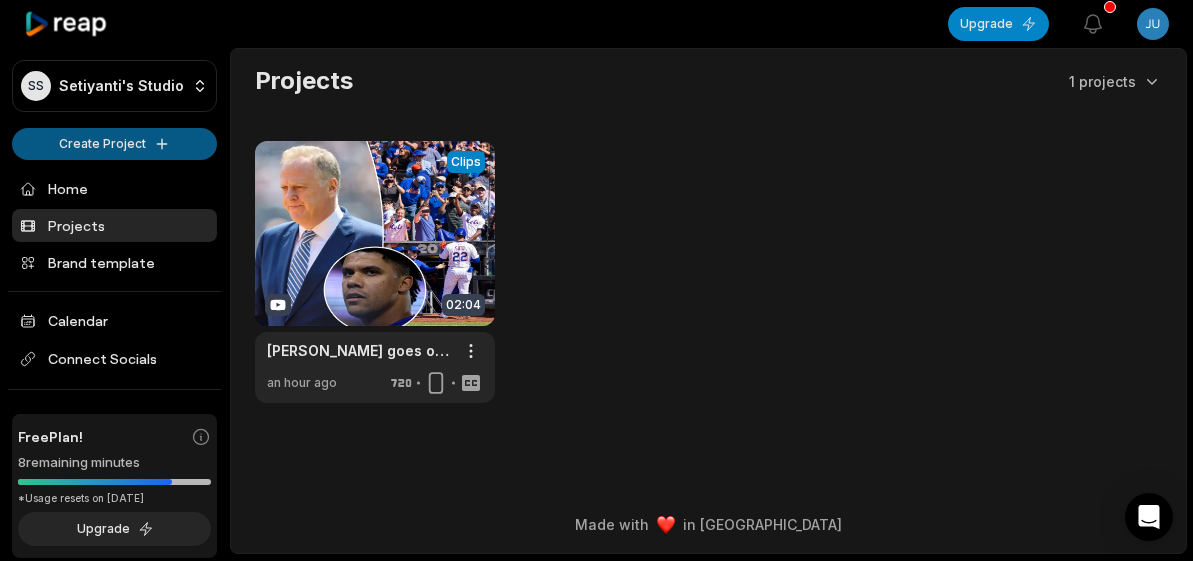 click on "SS Setiyanti's Studio Create Project Home Projects Brand template Calendar Connect Socials Free  Plan! 8  remaining minutes *Usage resets on August 2, 2025 Upgrade Help Privacy Terms Open sidebar Upgrade View notifications Open user menu Projects   1 projects   View Clips Clips 02:04 Michael Kay goes off on Mets fans over Juan Soto gripe: I ll-informed nitwits Open options an hour ago Made with   in San Francisco" at bounding box center [596, 280] 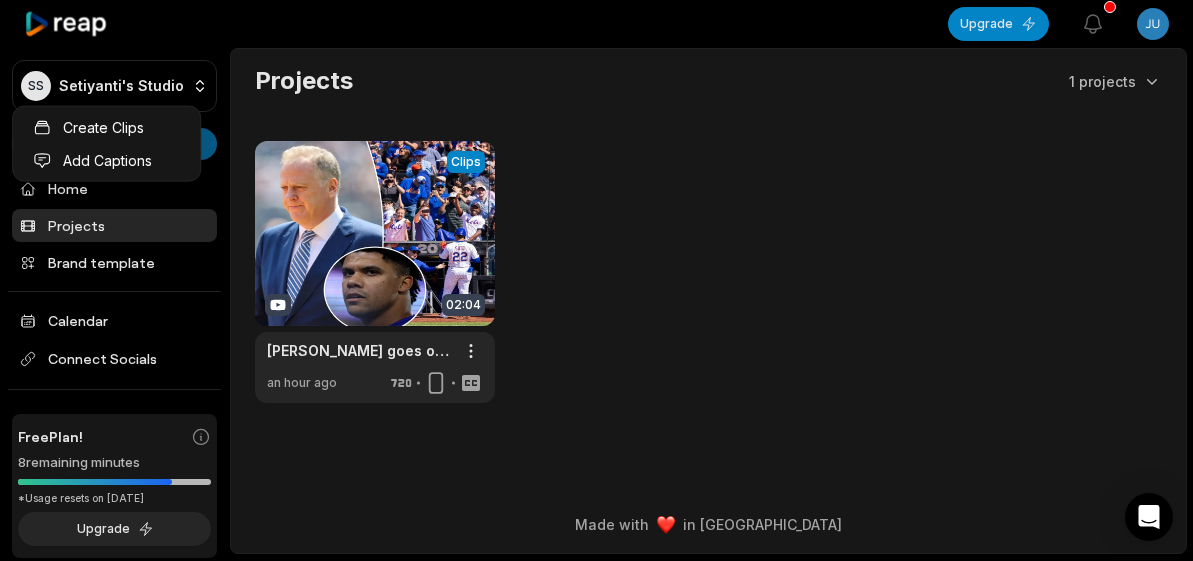 scroll, scrollTop: 58, scrollLeft: 0, axis: vertical 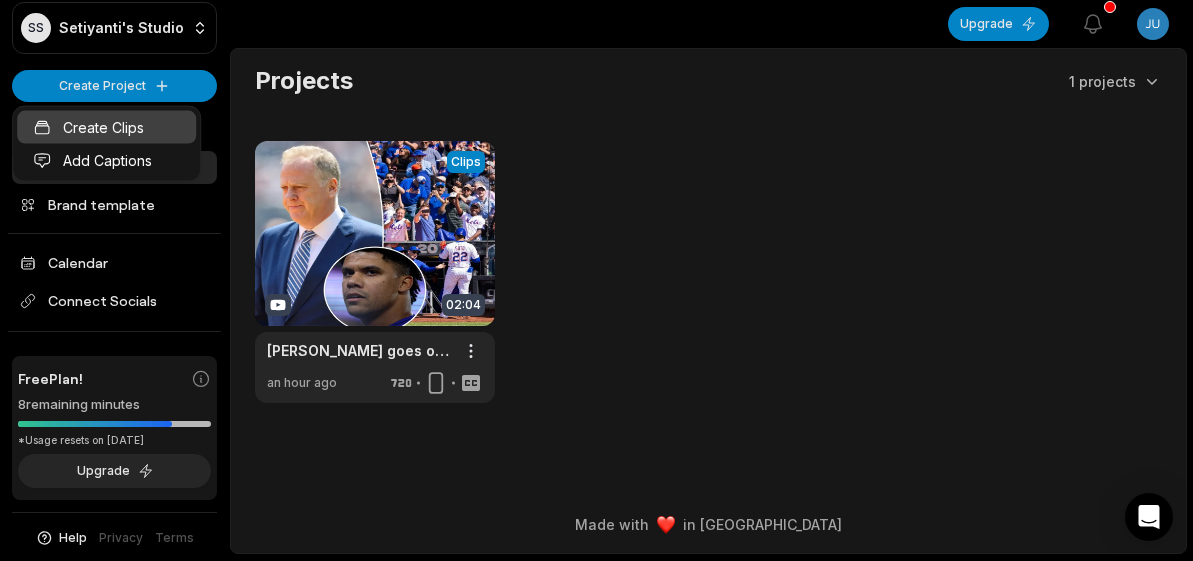 click on "Create Clips" at bounding box center (106, 127) 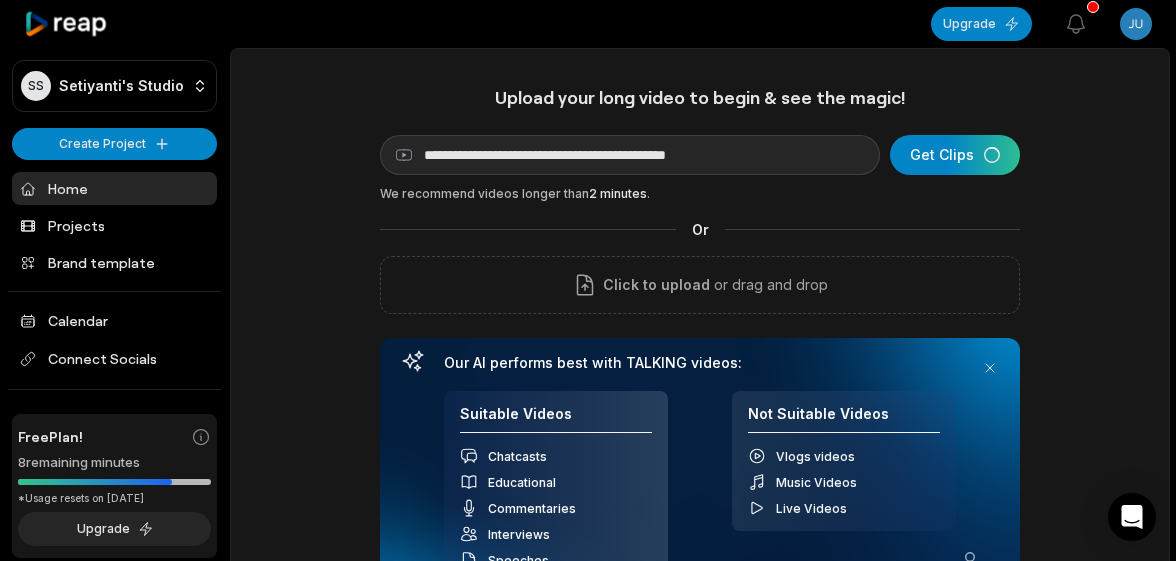 scroll, scrollTop: 0, scrollLeft: 0, axis: both 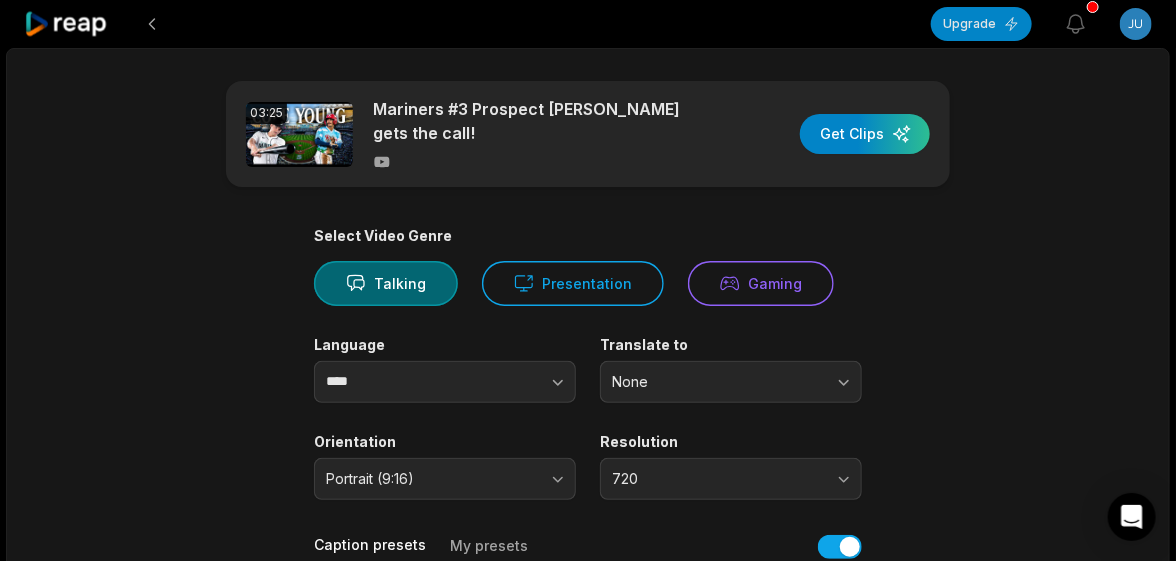 click on "Upgrade View notifications Open user menu 03:25 Mariners #3 Prospect Cole Young gets the call! Get Clips Select Video Genre Talking Presentation Gaming Language **** Translate to None Orientation Portrait (9:16) Resolution 720 Caption presets My presets Deep Diver Popping Beasty YC Playdate Pet Zen More Presets Processing Time Frame 00:00 03:25 Auto Clip Length <30s 30s-60s 60s-90s 90s-3min Clip Topics (optional) Add specific topics that you want AI to clip from the video. Made with   in San Francisco" at bounding box center [588, 280] 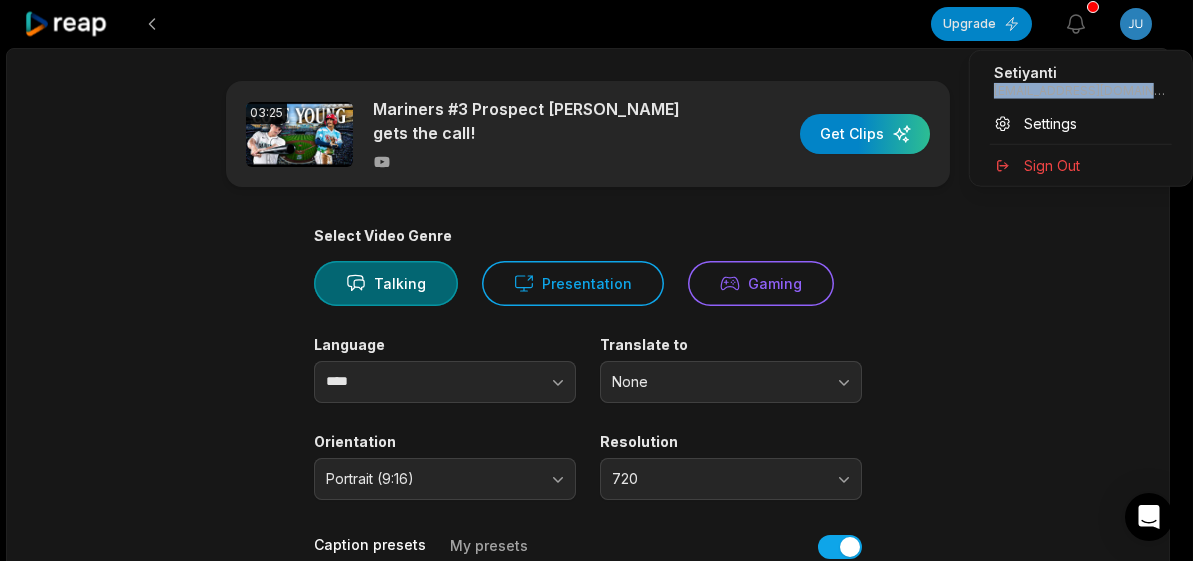 drag, startPoint x: 1138, startPoint y: 90, endPoint x: 992, endPoint y: 91, distance: 146.00342 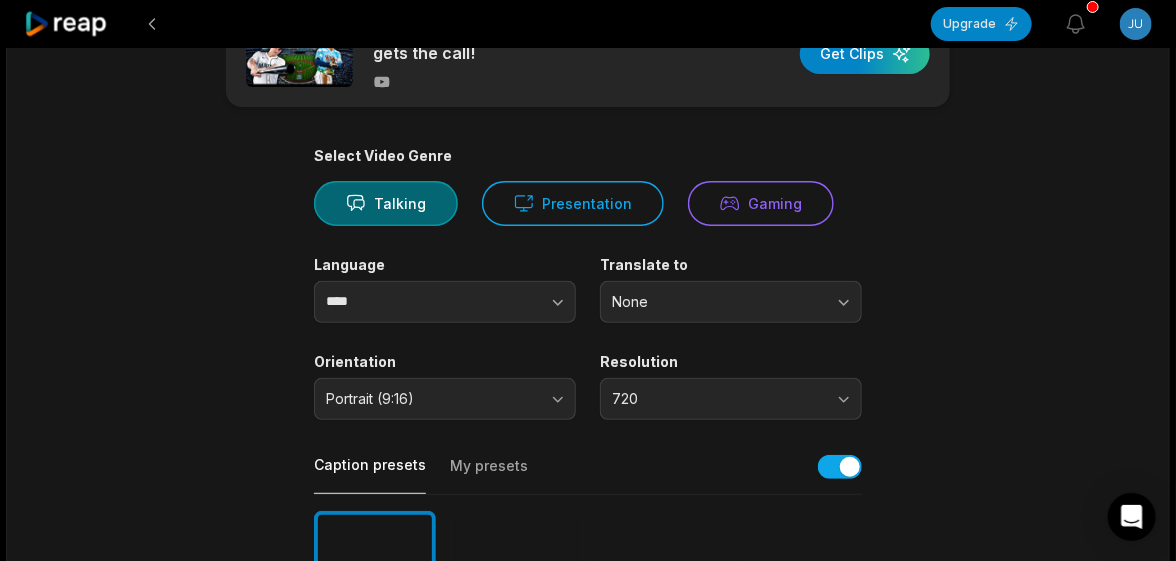 scroll, scrollTop: 300, scrollLeft: 0, axis: vertical 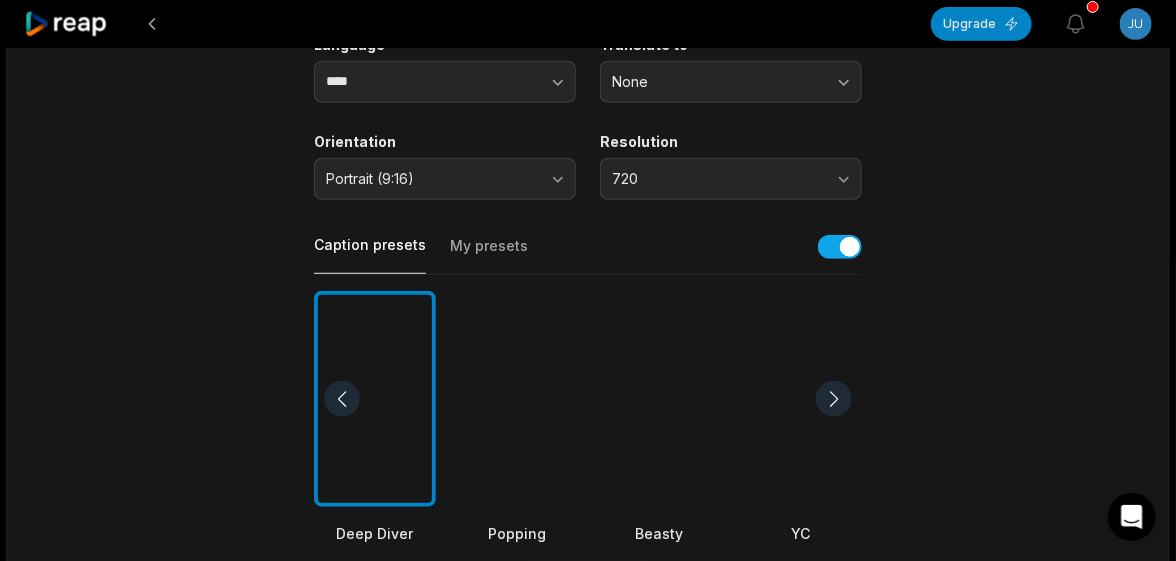 click at bounding box center [659, 399] 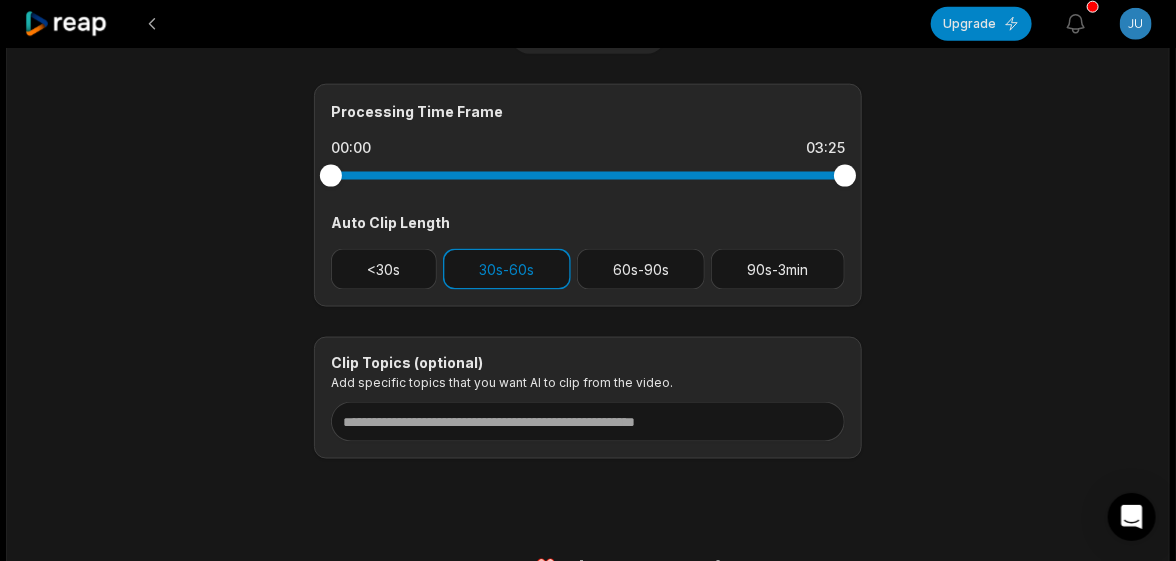 scroll, scrollTop: 887, scrollLeft: 0, axis: vertical 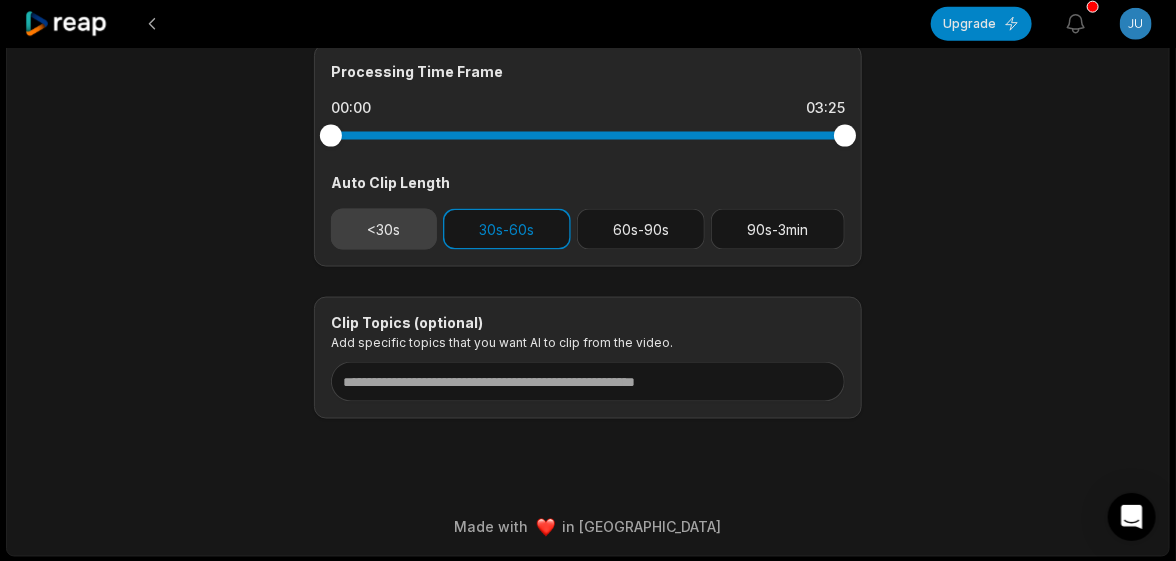 click on "<30s" at bounding box center (384, 229) 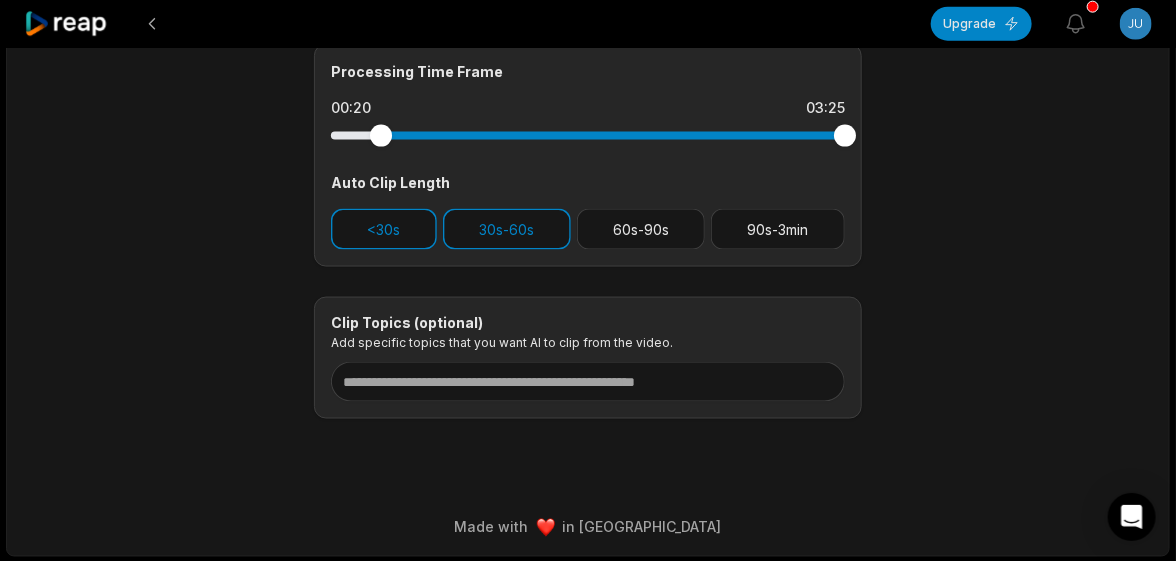 drag, startPoint x: 331, startPoint y: 135, endPoint x: 382, endPoint y: 141, distance: 51.351727 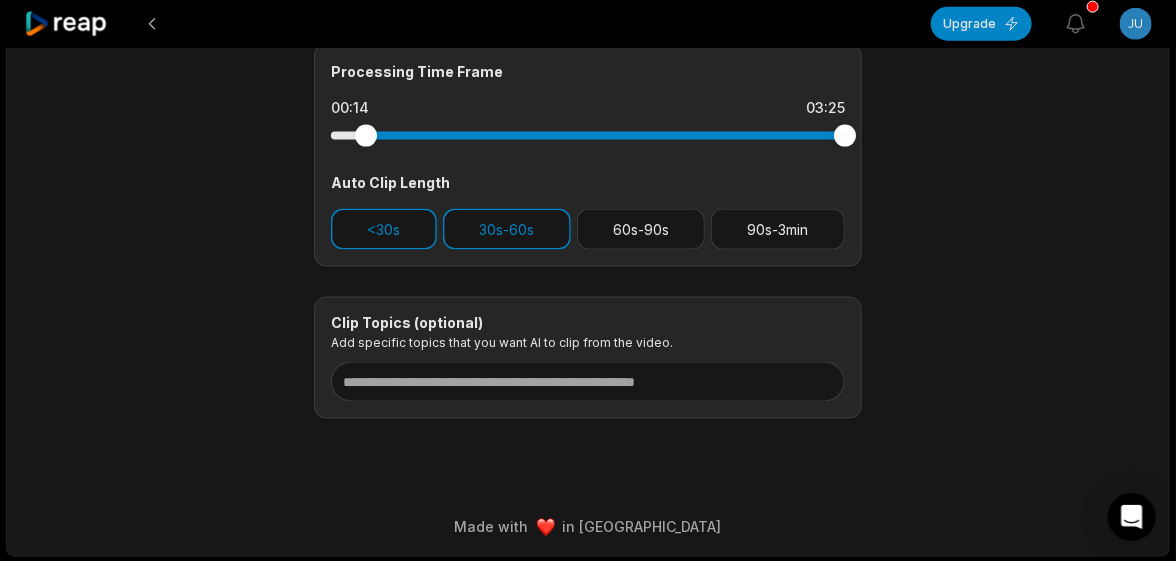 drag, startPoint x: 382, startPoint y: 141, endPoint x: 366, endPoint y: 141, distance: 16 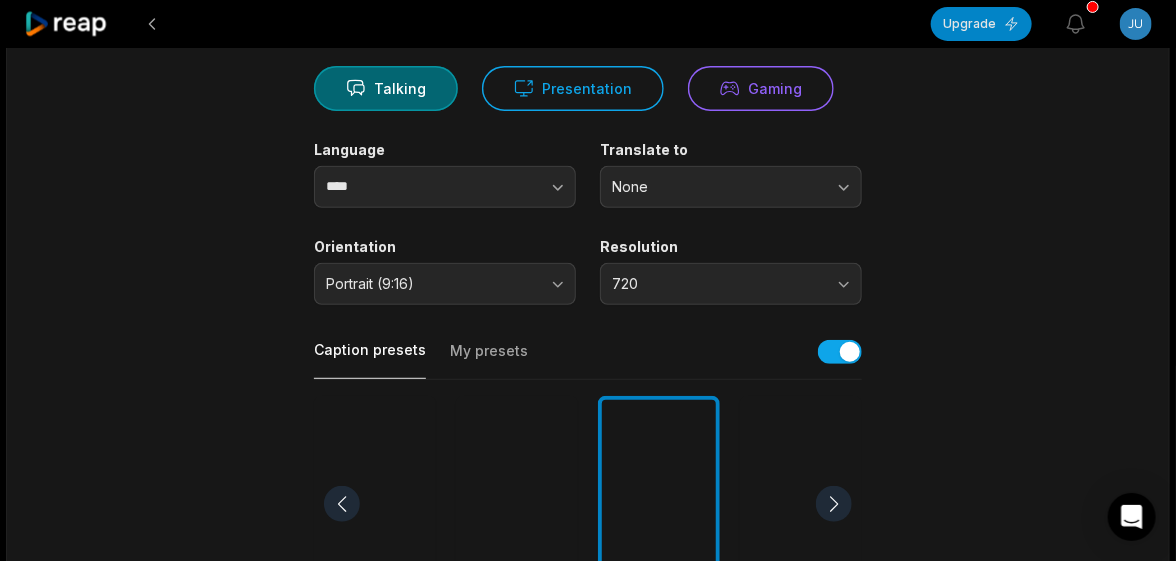 scroll, scrollTop: 0, scrollLeft: 0, axis: both 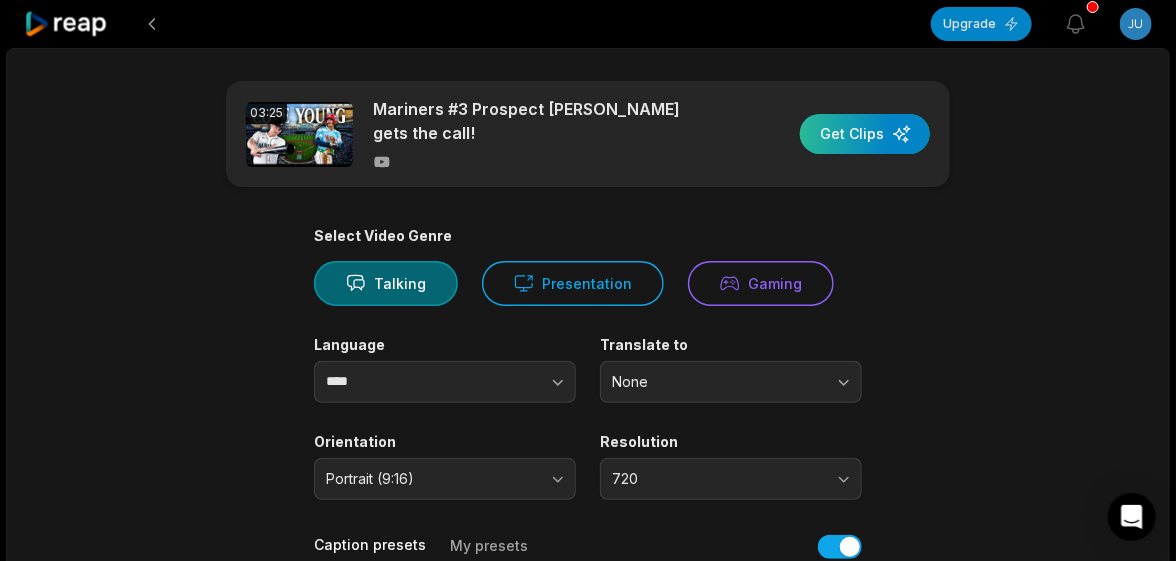 click at bounding box center (865, 134) 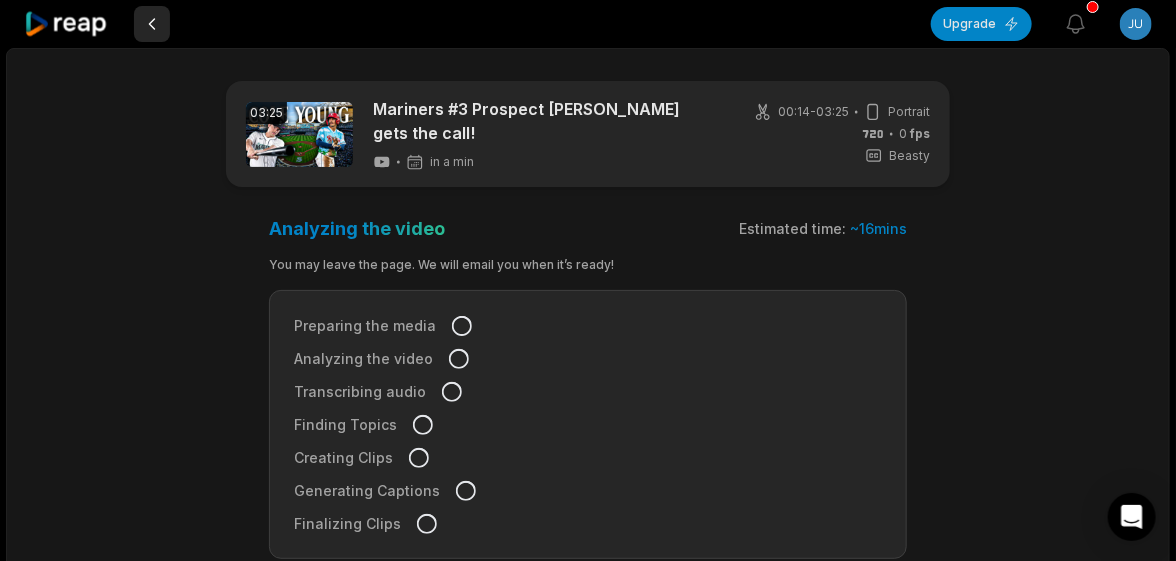 click at bounding box center (152, 24) 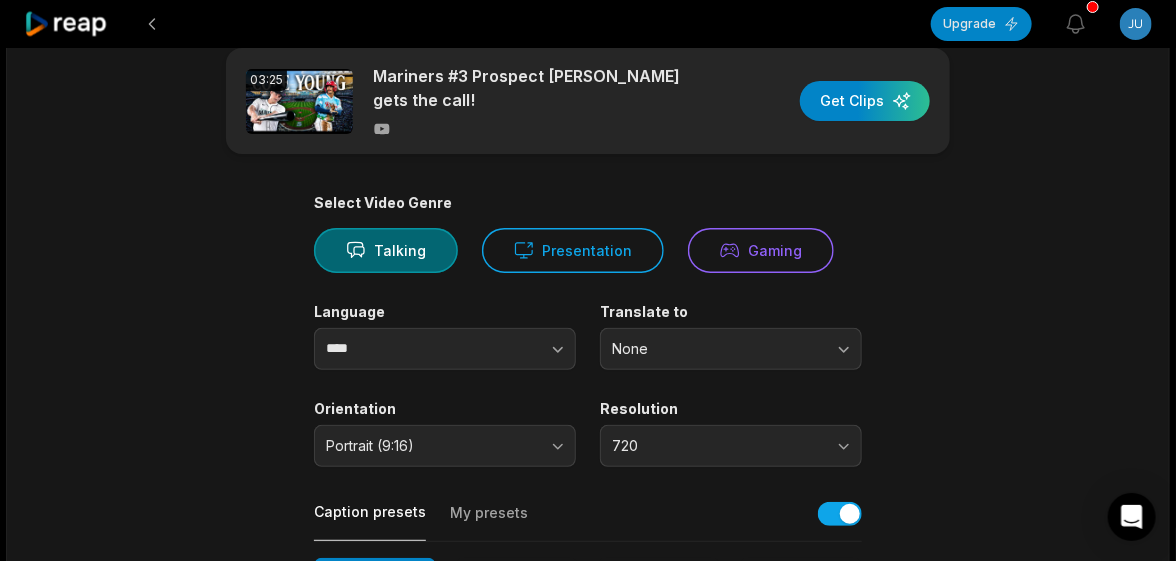 scroll, scrollTop: 0, scrollLeft: 0, axis: both 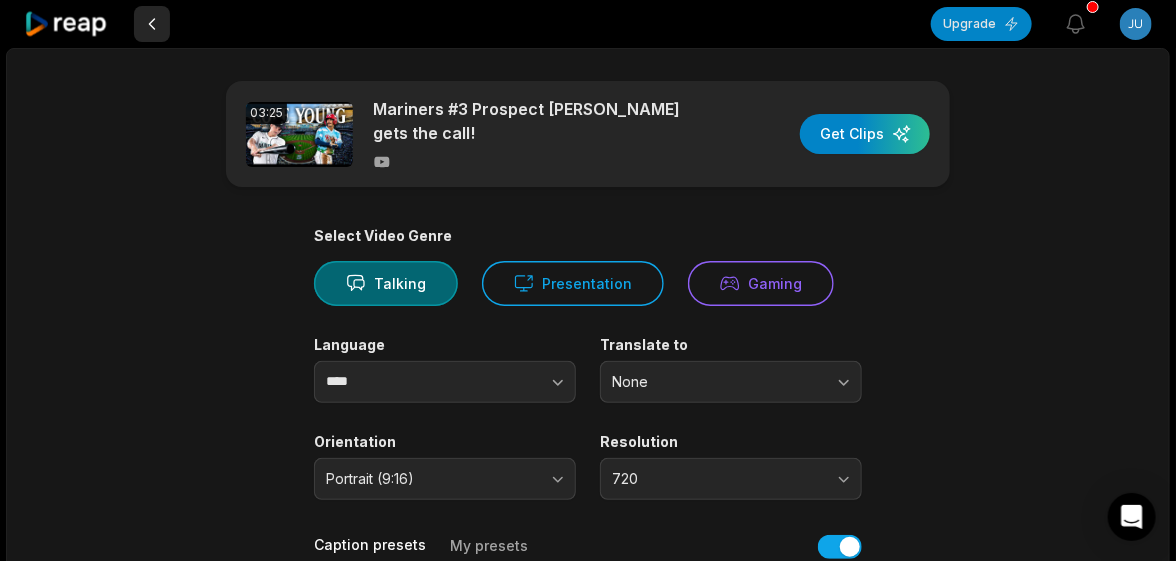 click at bounding box center (152, 24) 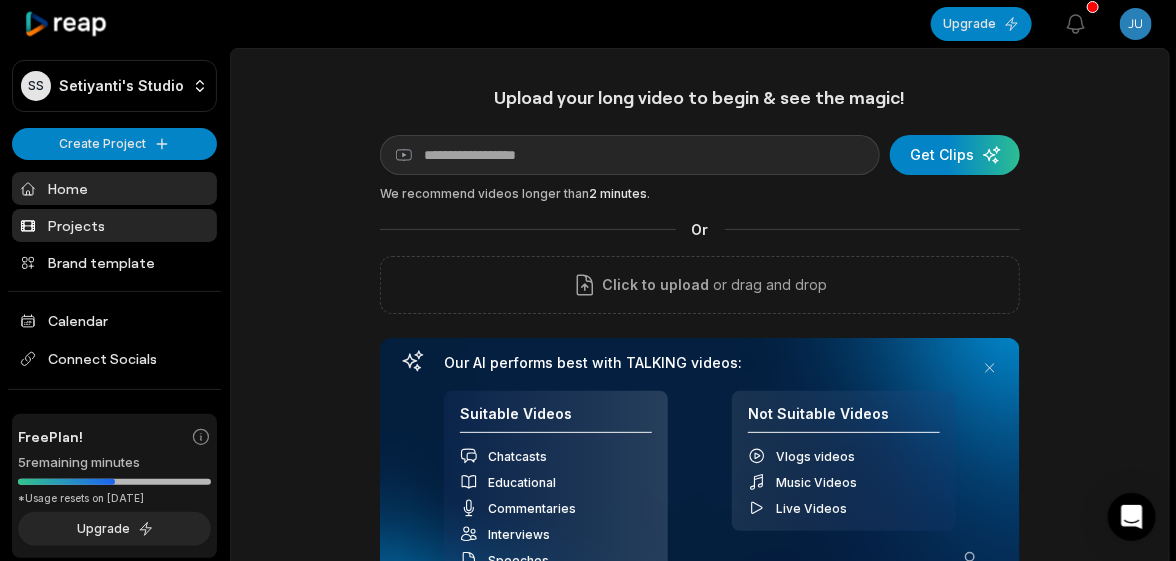 click on "Projects" at bounding box center [114, 225] 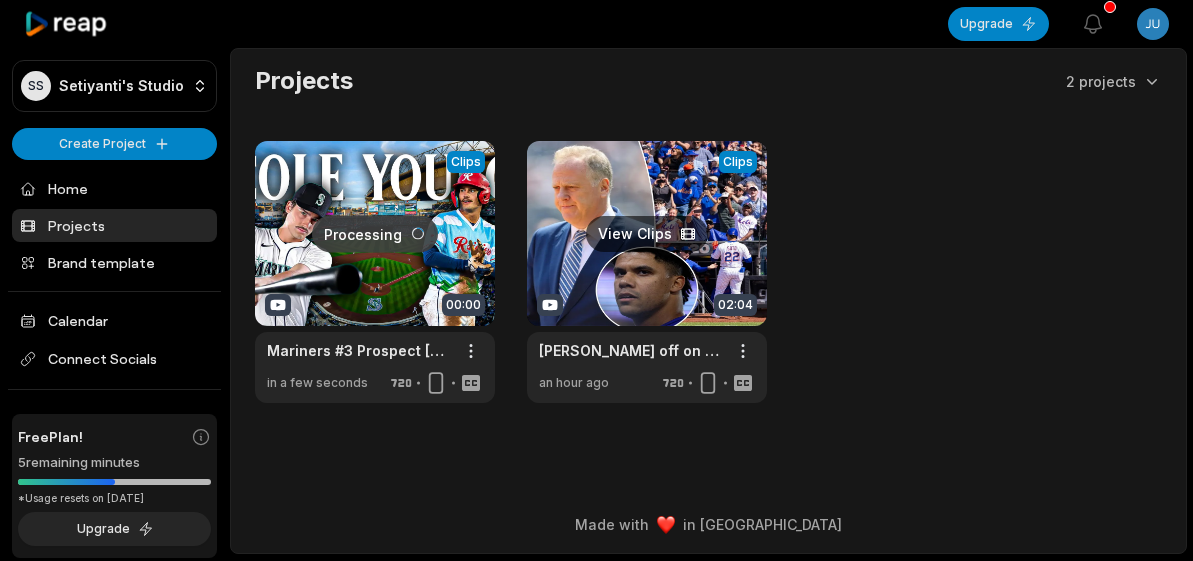 drag, startPoint x: 0, startPoint y: 0, endPoint x: 668, endPoint y: 244, distance: 711.168 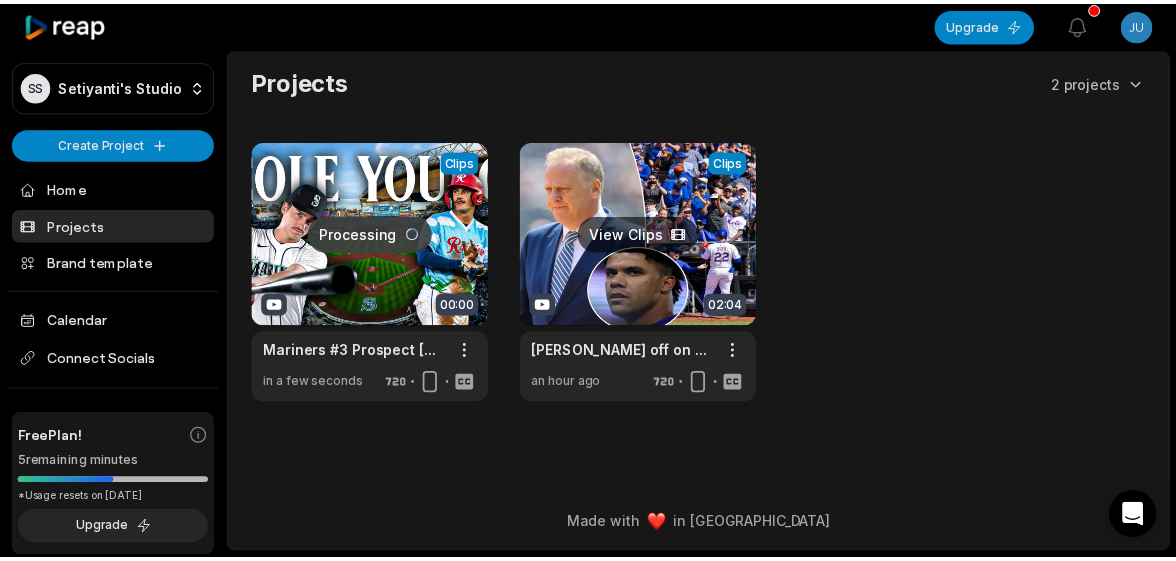 scroll, scrollTop: 0, scrollLeft: 0, axis: both 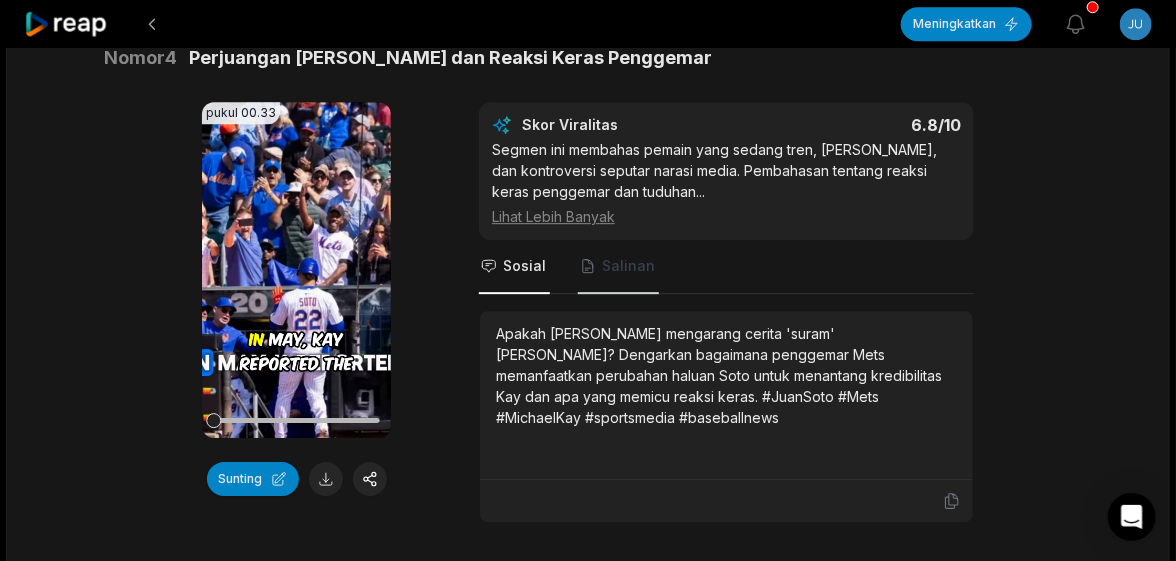 click on "Salinan" at bounding box center [628, 265] 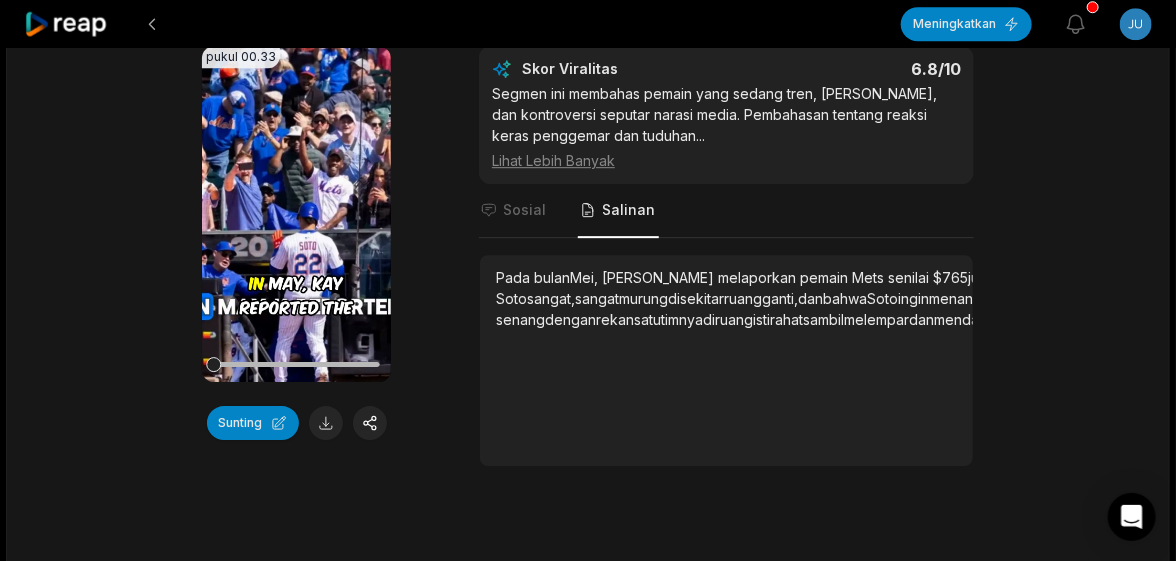 scroll, scrollTop: 2087, scrollLeft: 0, axis: vertical 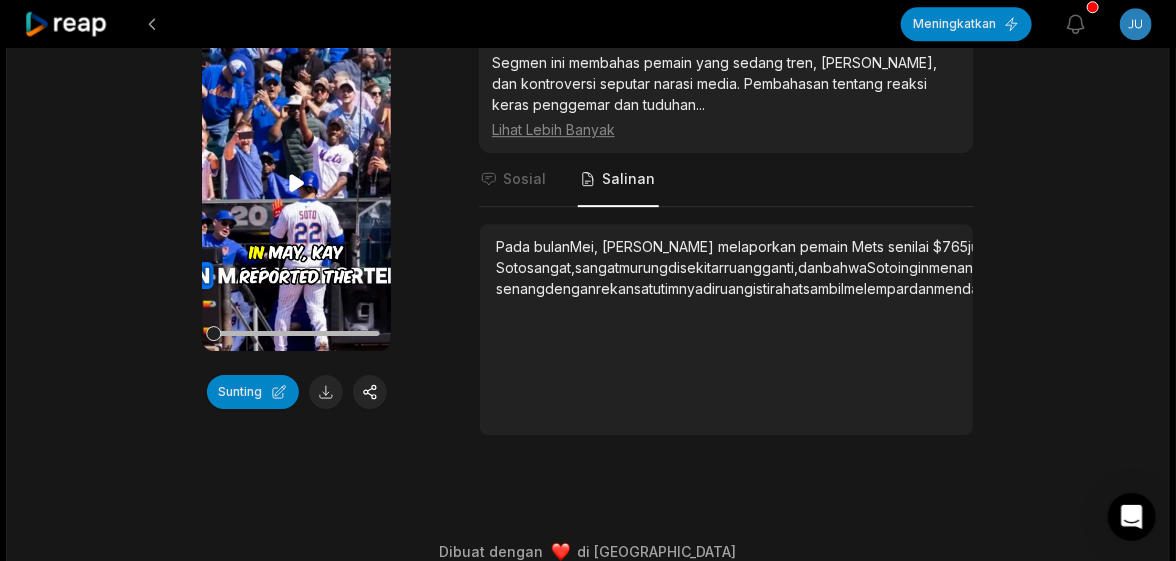 click 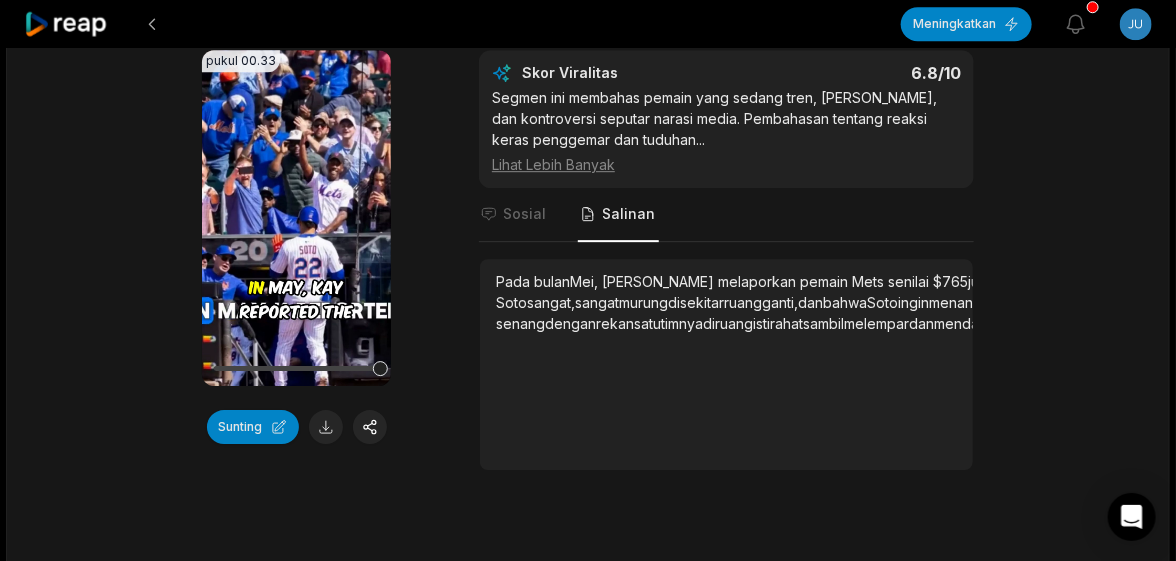 scroll, scrollTop: 2087, scrollLeft: 0, axis: vertical 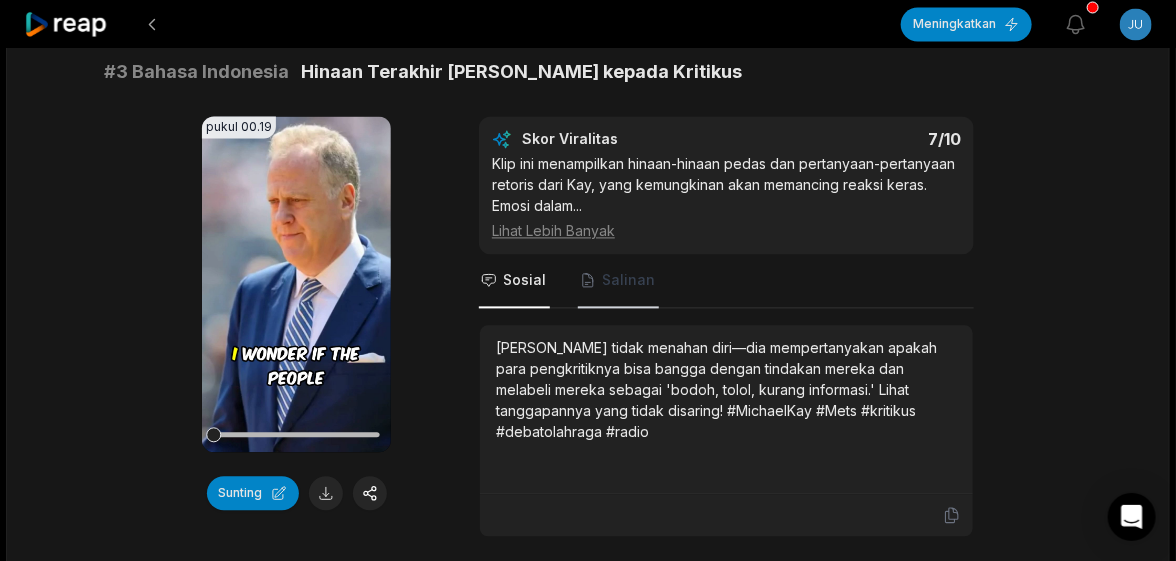 click on "Salinan" at bounding box center [628, 279] 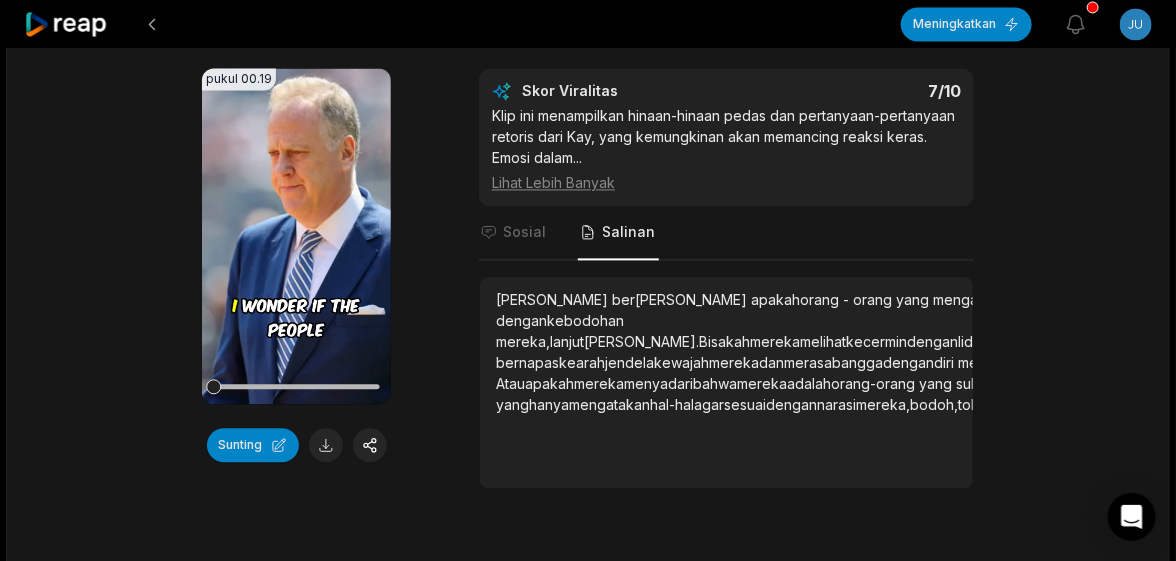 scroll, scrollTop: 1387, scrollLeft: 0, axis: vertical 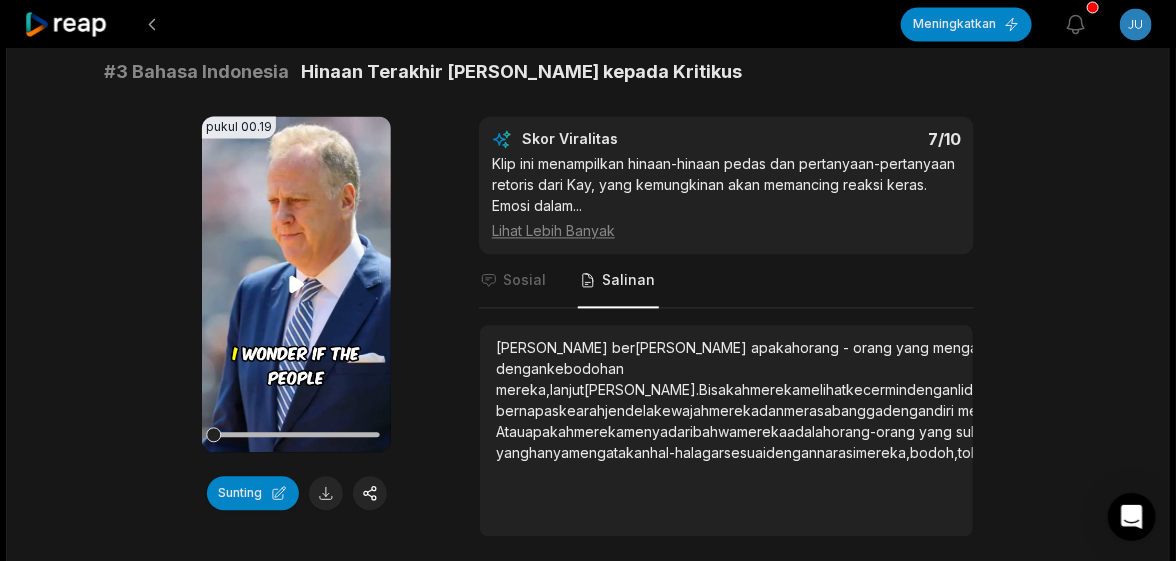 click 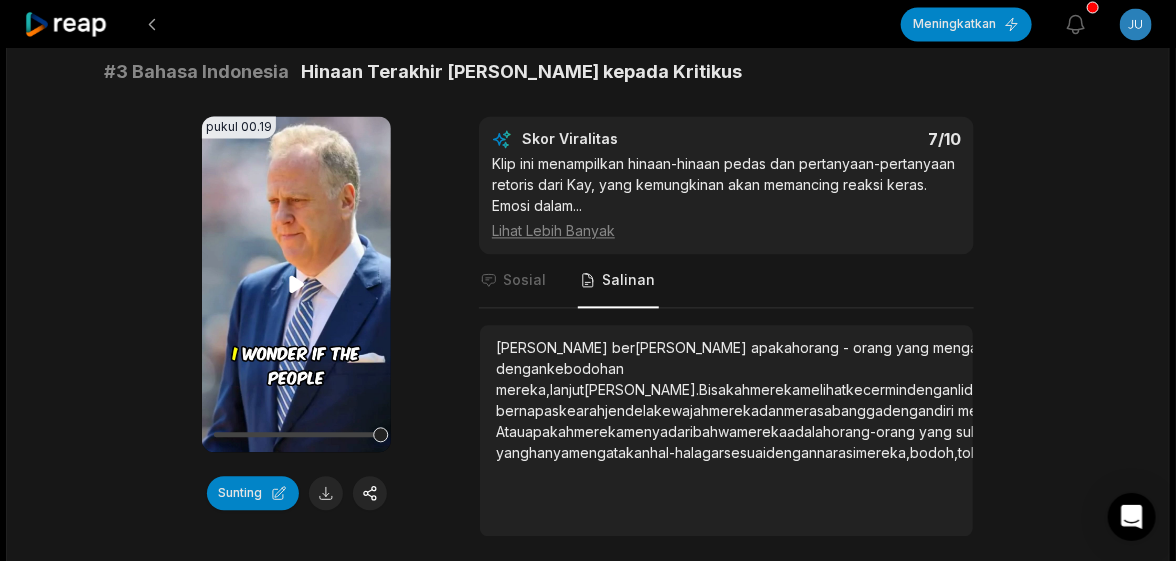 click 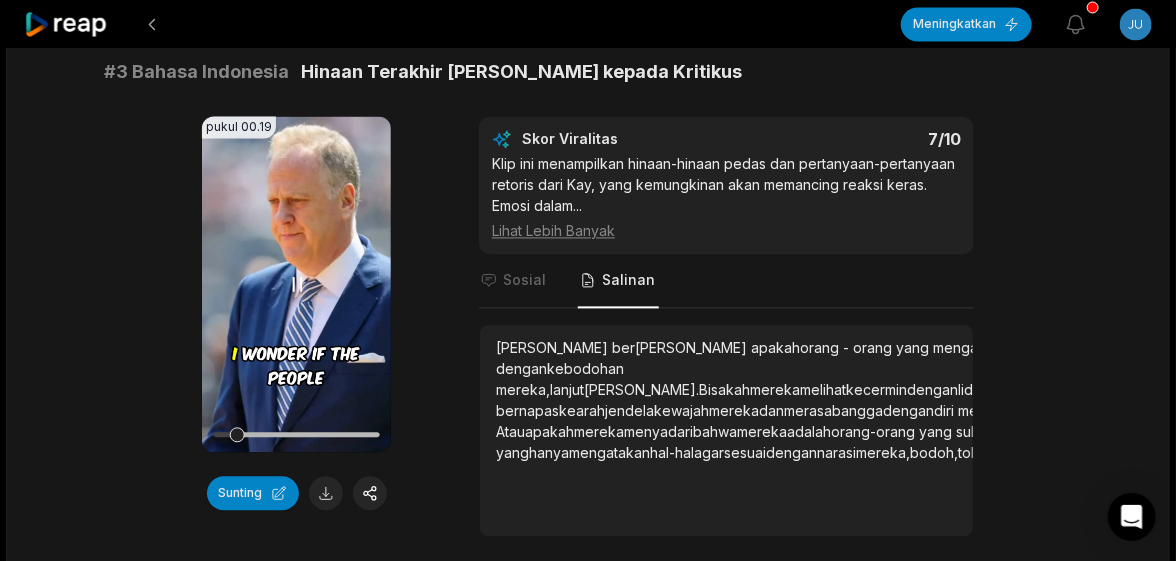 click on "Peramban Anda tidak mendukung format mp4." at bounding box center (296, 284) 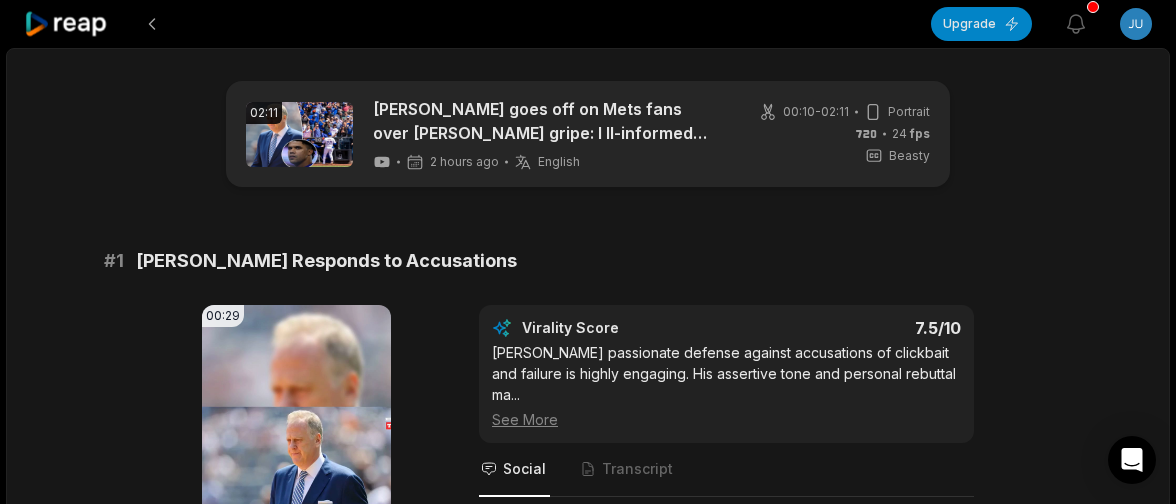 scroll, scrollTop: 0, scrollLeft: 0, axis: both 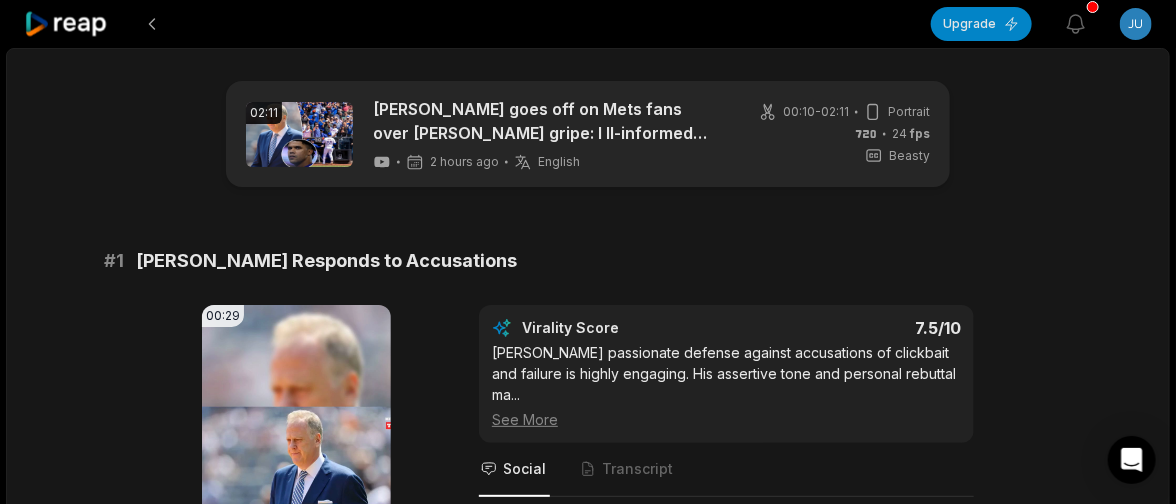 drag, startPoint x: 1070, startPoint y: 243, endPoint x: 1030, endPoint y: 239, distance: 40.1995 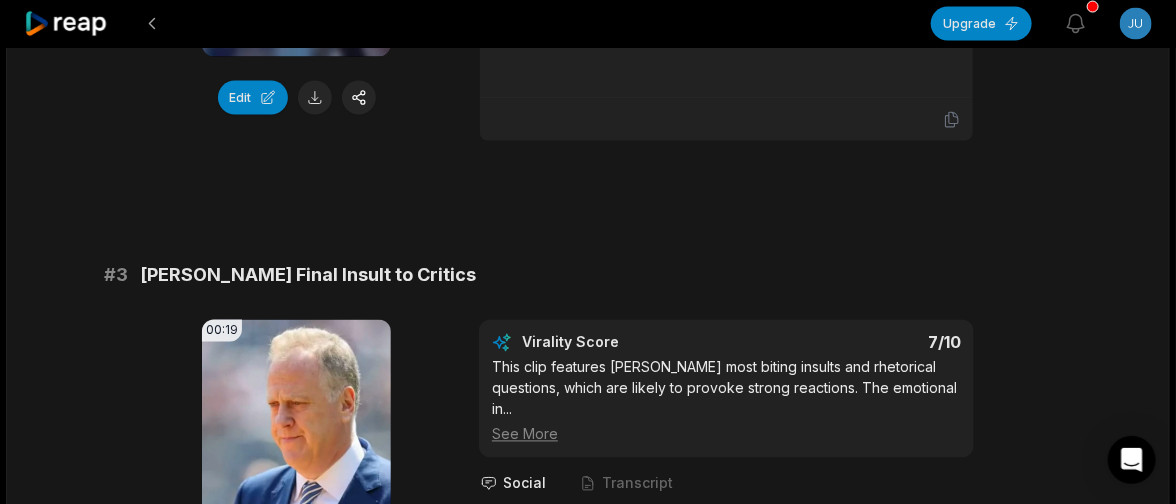scroll, scrollTop: 1200, scrollLeft: 0, axis: vertical 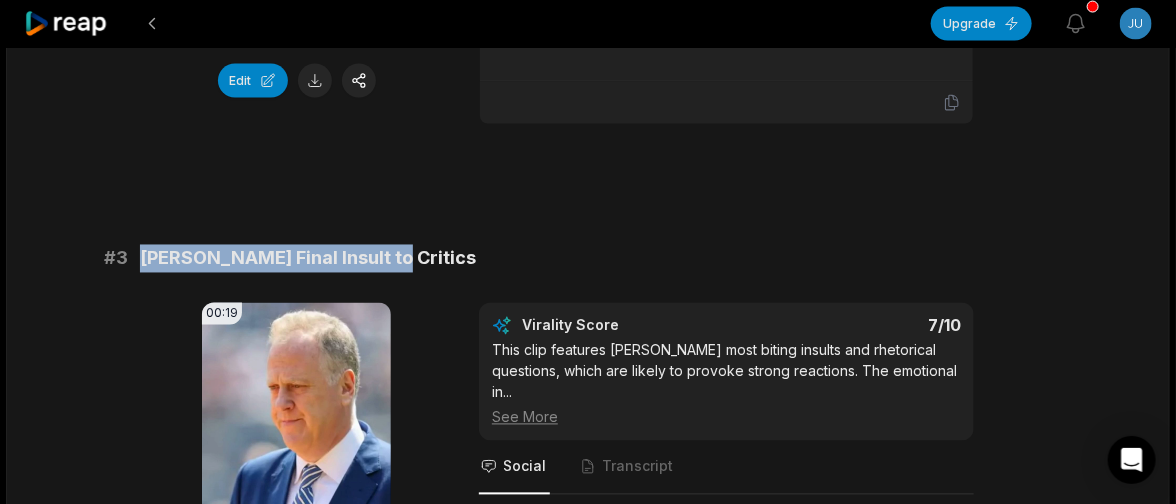 drag, startPoint x: 419, startPoint y: 220, endPoint x: 145, endPoint y: 216, distance: 274.0292 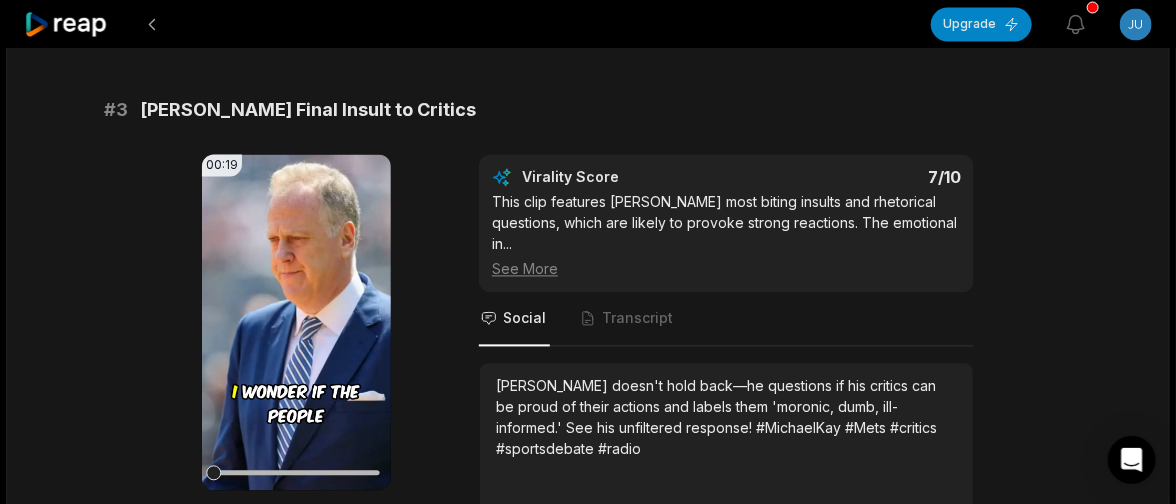 scroll, scrollTop: 1399, scrollLeft: 0, axis: vertical 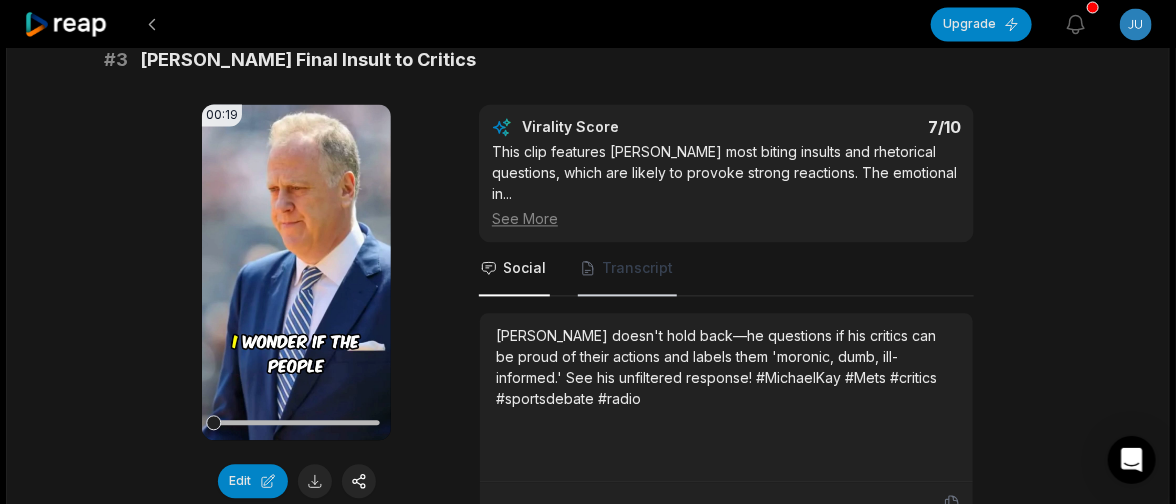 click on "Transcript" at bounding box center [637, 268] 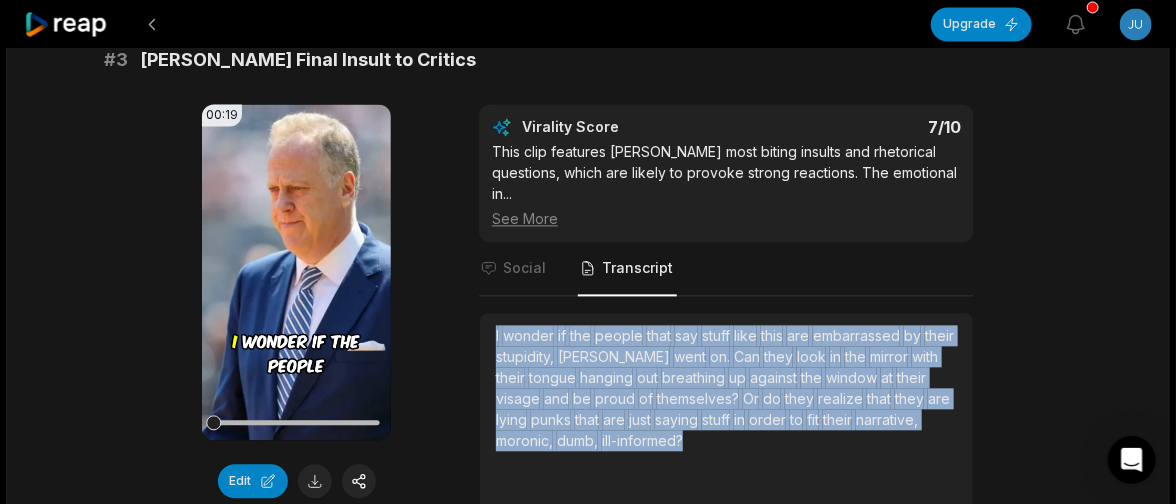 drag, startPoint x: 701, startPoint y: 370, endPoint x: 488, endPoint y: 271, distance: 234.88295 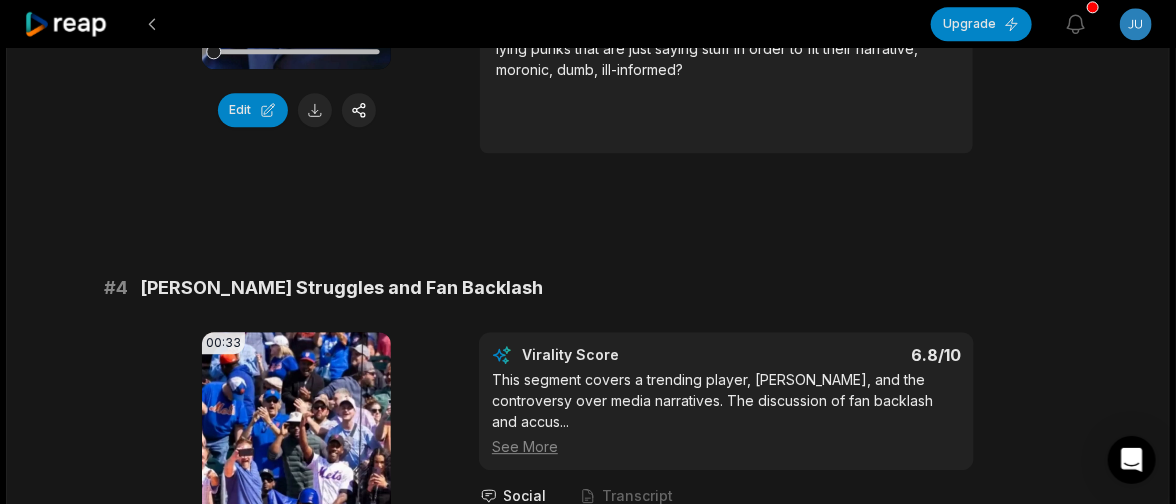 scroll, scrollTop: 1800, scrollLeft: 0, axis: vertical 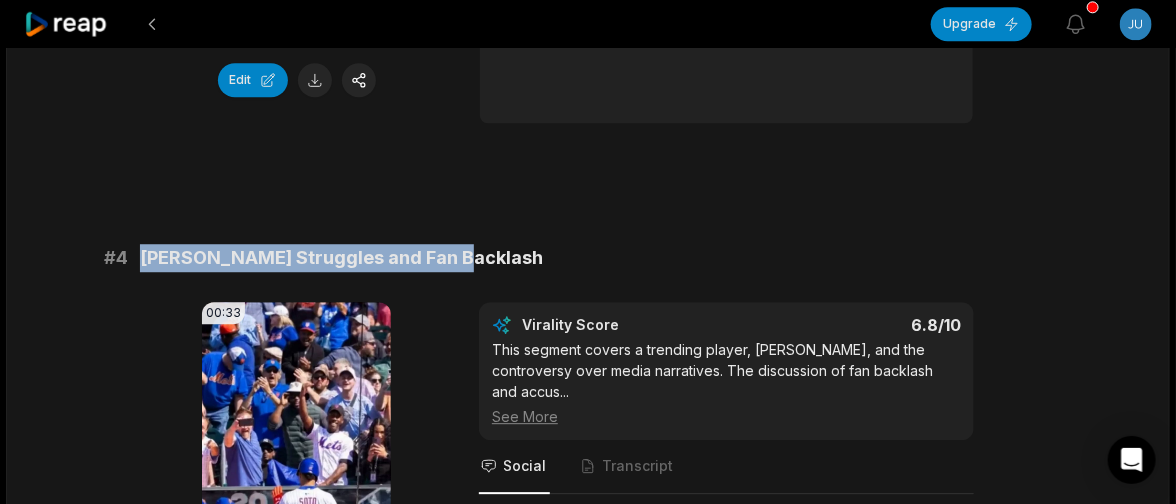 drag, startPoint x: 450, startPoint y: 184, endPoint x: 130, endPoint y: 192, distance: 320.09998 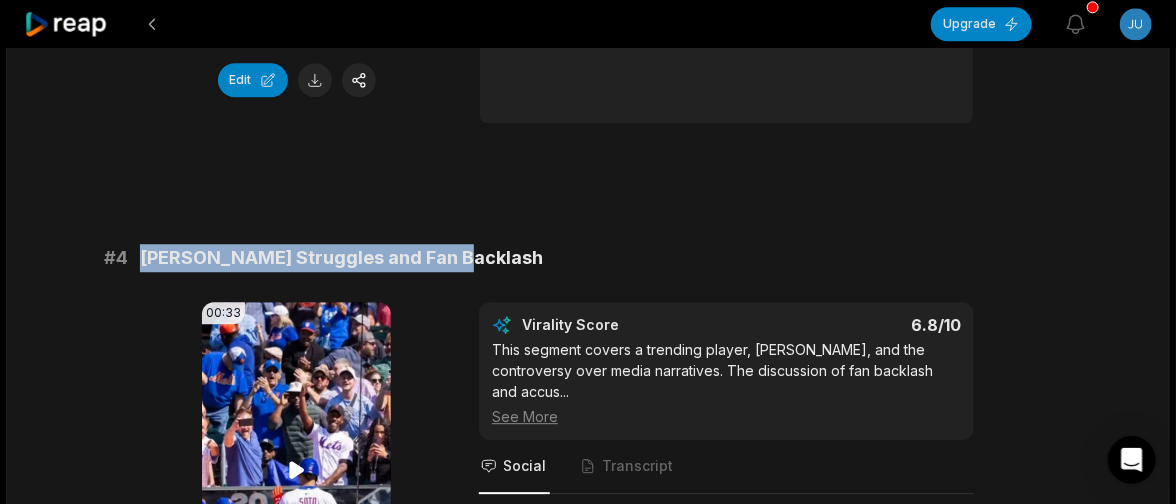 copy on "Soto's Struggles and Fan Backlash" 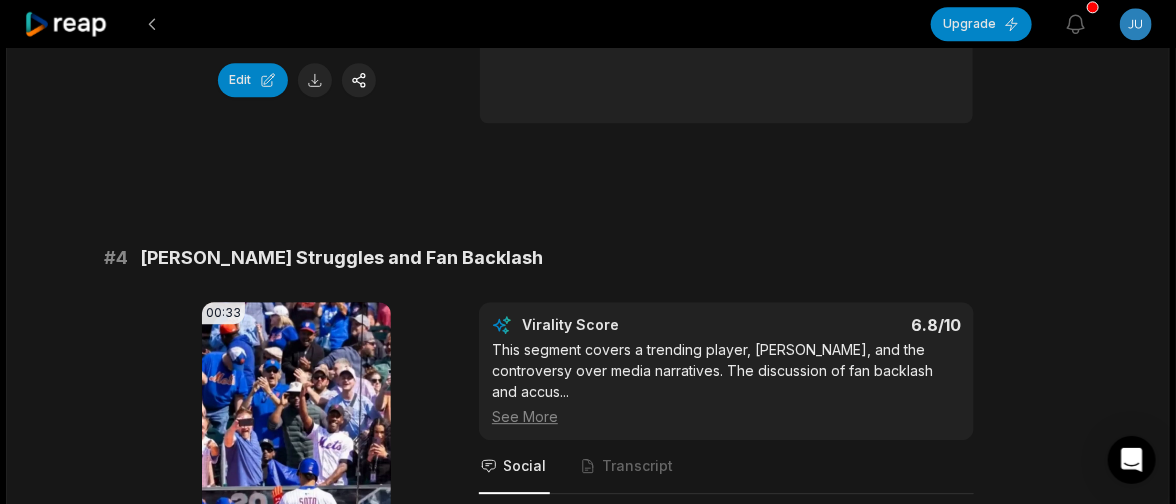 drag, startPoint x: 1002, startPoint y: 332, endPoint x: 990, endPoint y: 337, distance: 13 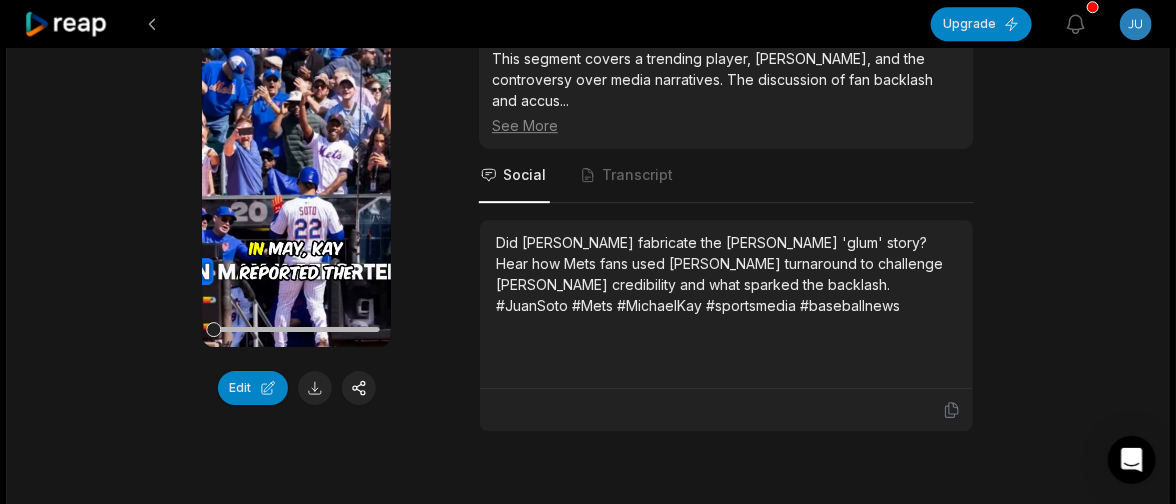 scroll, scrollTop: 2099, scrollLeft: 0, axis: vertical 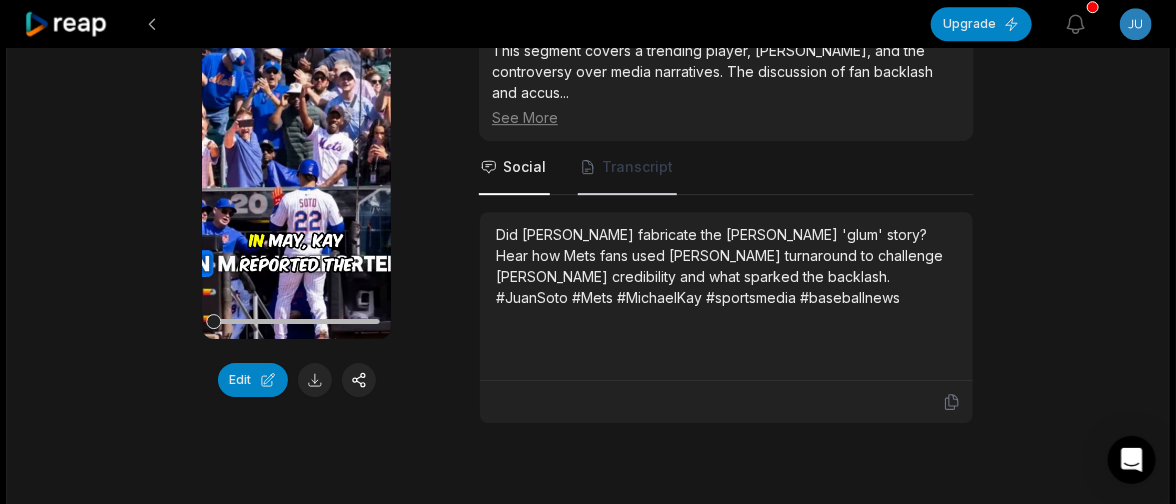 click on "Transcript" at bounding box center [637, 167] 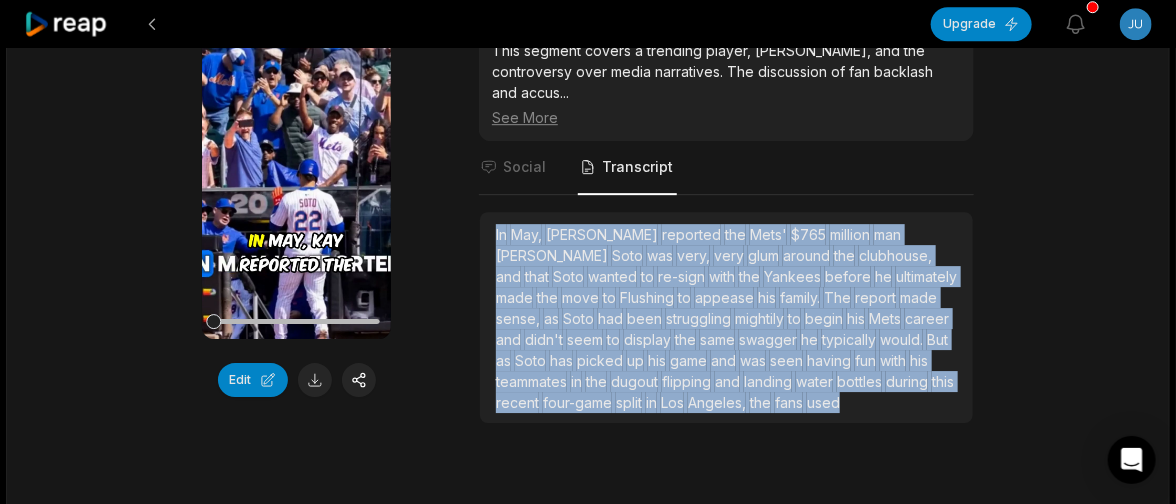 drag, startPoint x: 762, startPoint y: 333, endPoint x: 486, endPoint y: 173, distance: 319.0235 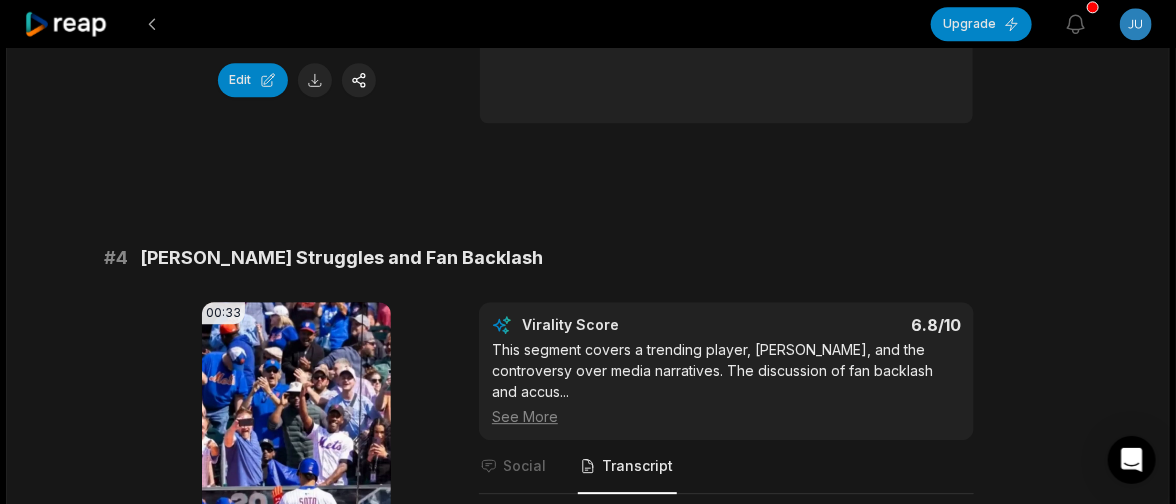 scroll, scrollTop: 1599, scrollLeft: 0, axis: vertical 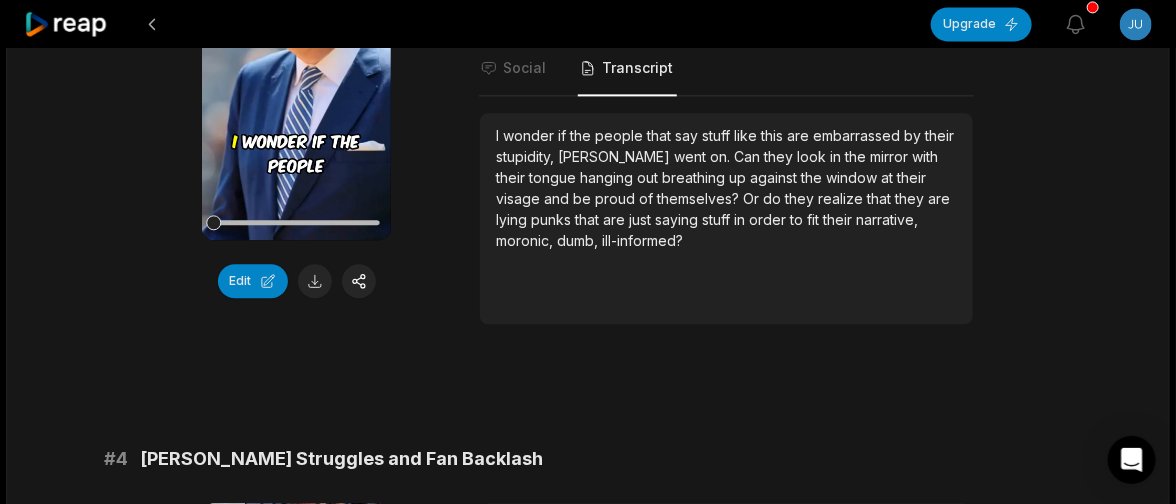 click 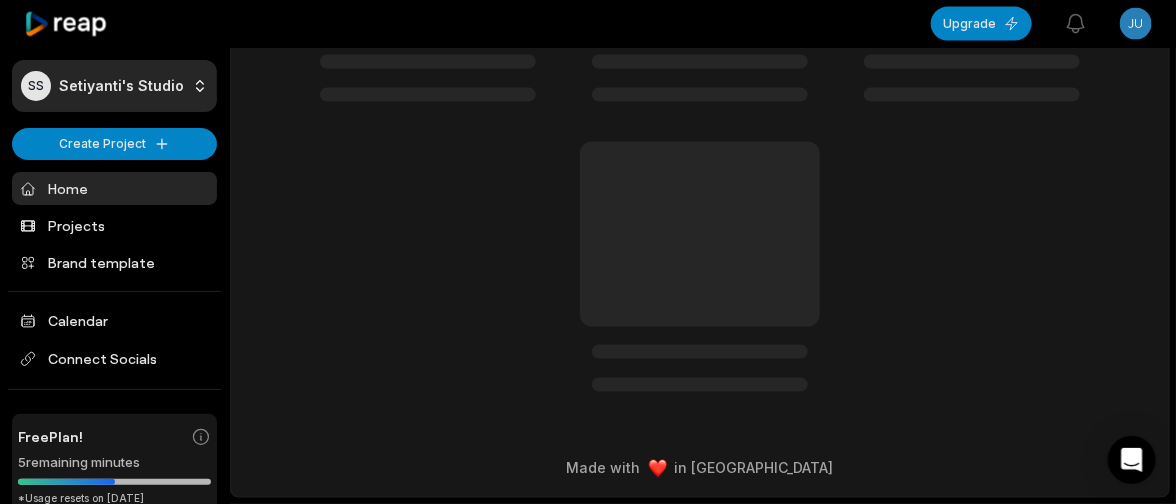 scroll, scrollTop: 0, scrollLeft: 0, axis: both 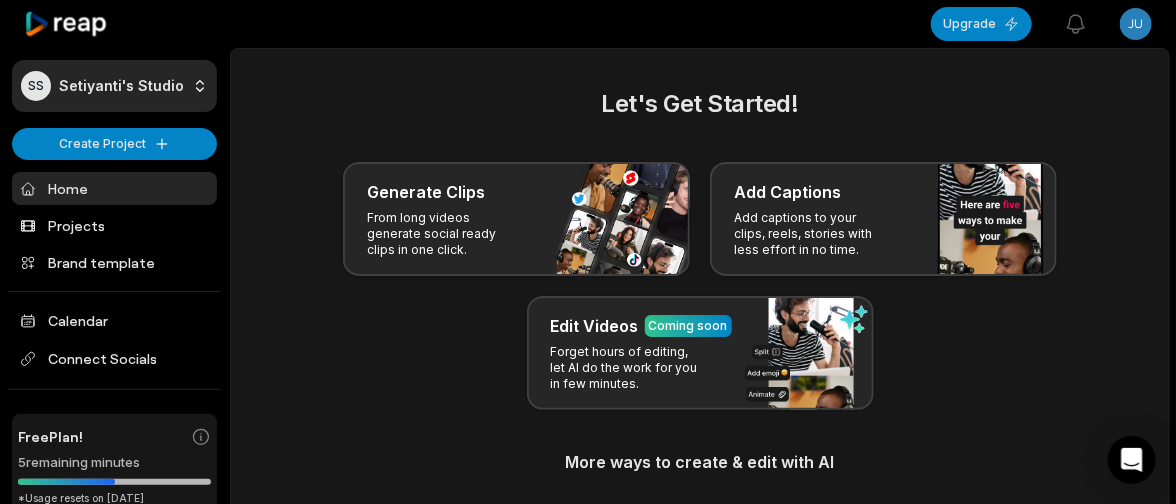 click at bounding box center [114, 24] 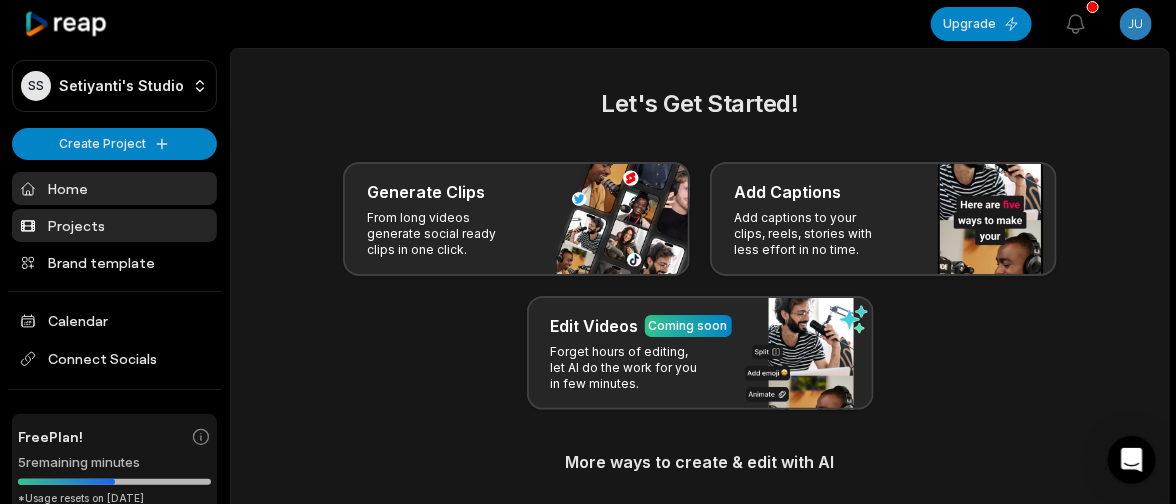 click on "Projects" at bounding box center [114, 225] 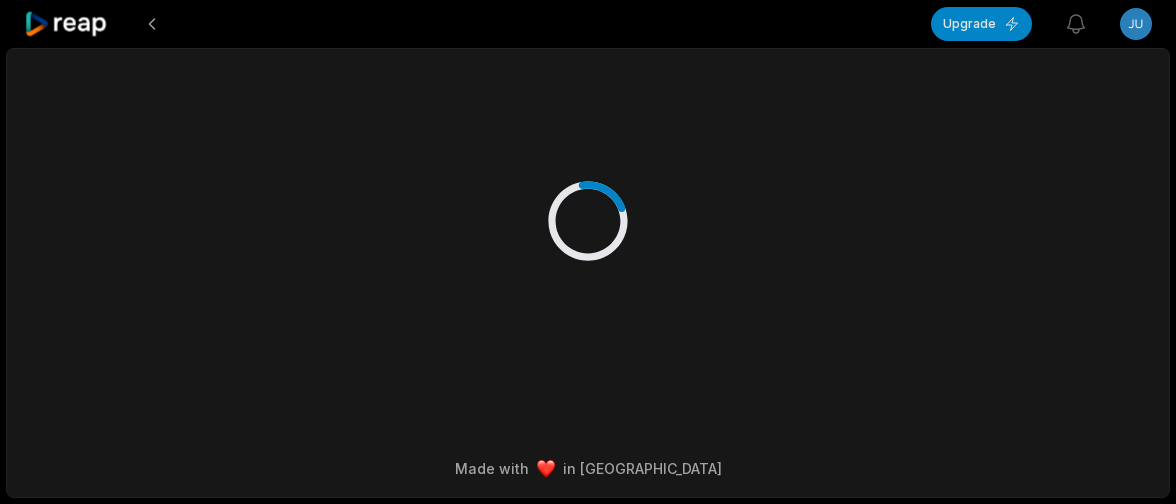 scroll, scrollTop: 0, scrollLeft: 0, axis: both 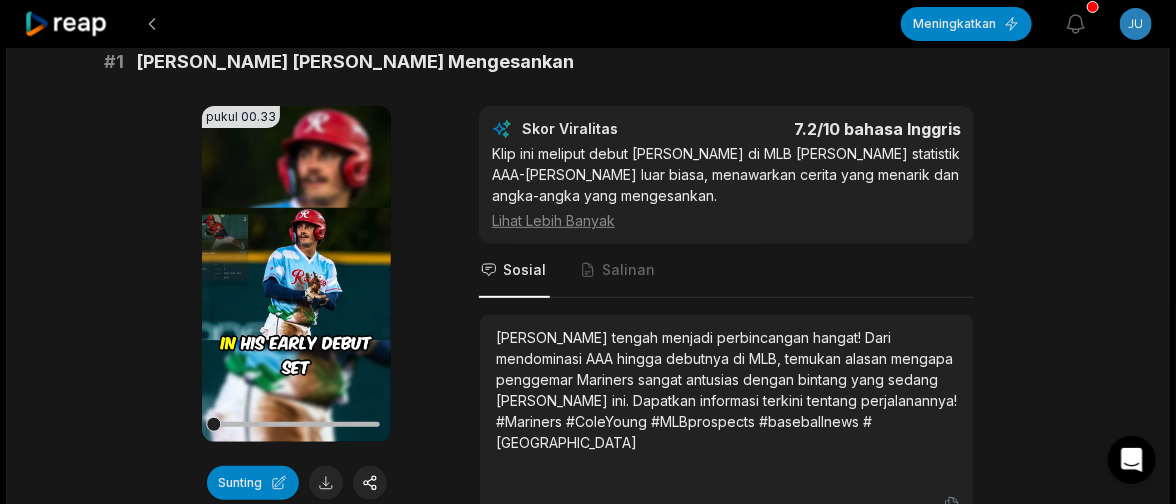 click on "pukul 03.25 Calon pemain Mariners #3 [PERSON_NAME] mendapat panggilan! satu jam yang lalu Bahasa inggris id Dari pukul 00:14  hingga  03:25 Potret 30  detik   Binatang buas #  1 Panggilan [PERSON_NAME] [PERSON_NAME] Mengesankan pukul 00.33 Peramban Anda tidak mendukung format mp4. Sunting Skor Viralitas 7.2  /10 bahasa Inggris Klip ini meliput debut [PERSON_NAME] di MLB [PERSON_NAME] statistik AAA-[PERSON_NAME] luar biasa  , menawarkan cerita yang menarik [PERSON_NAME] angka-angka yang mengesankan.   Lihat Lebih Banyak Sosial Salinan [PERSON_NAME] tengah menjadi perbincangan hangat! Dari mendominasi AAA hingga debutnya di MLB, temukan alasan mengapa penggemar Mariners sangat antusias dengan bintang yang sedang [PERSON_NAME] ini. Dapatkan informasi terkini tentang perjalanannya! #Mariners #ColeYoung #MLBprospects #baseballnews #Seattle #  Nomor 2 Masa Depan Mariners di Base Kedua pukul 00.31 Peramban Anda tidak mendukung format mp4. Sunting Skor Viralitas 7.1  /10 bahasa Inggris ...   Lihat Lebih Banyak Sosial Salinan #  3 Bahasa Indonesia pukul 00.30 Sunting" at bounding box center (588, 1768) 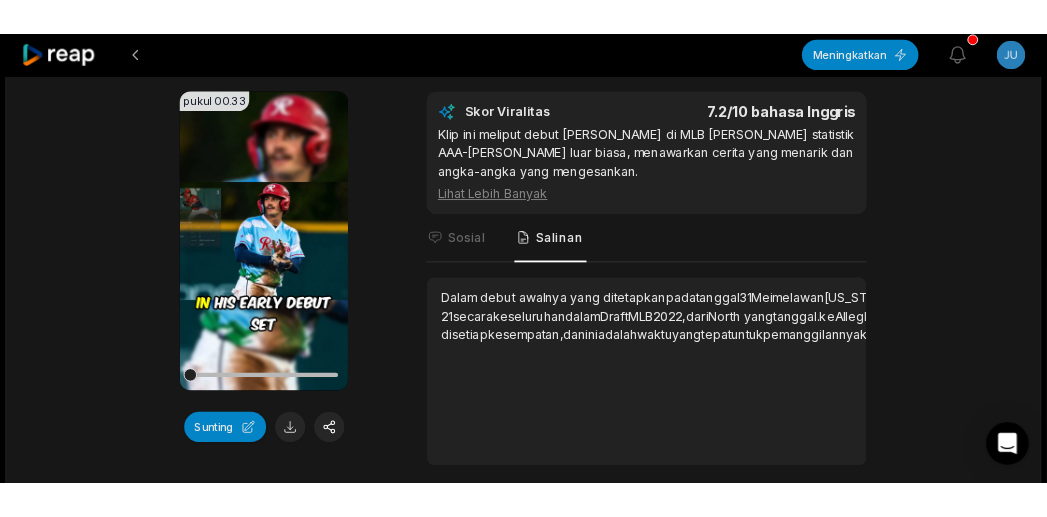 scroll, scrollTop: 0, scrollLeft: 0, axis: both 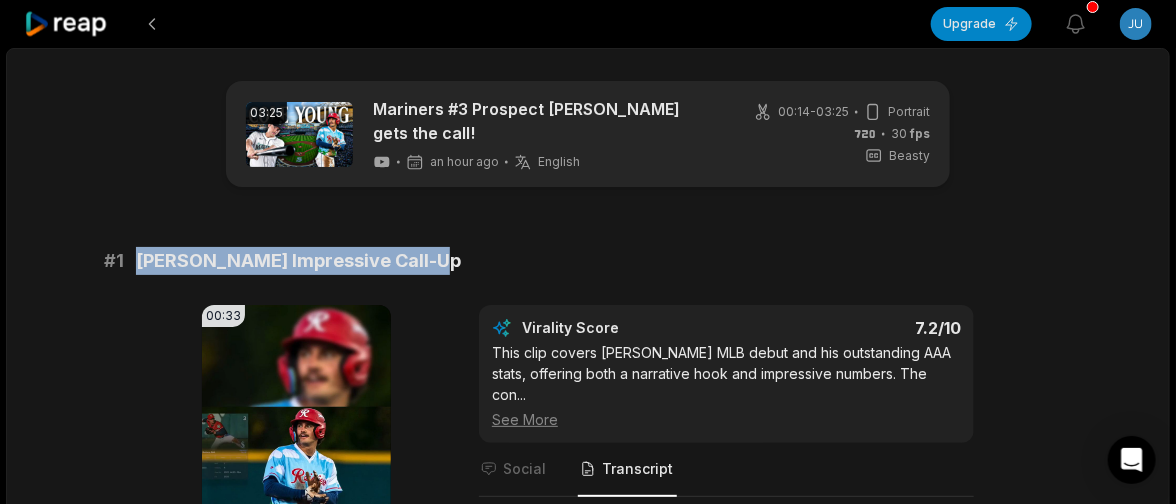 drag, startPoint x: 226, startPoint y: 262, endPoint x: 137, endPoint y: 256, distance: 89.20202 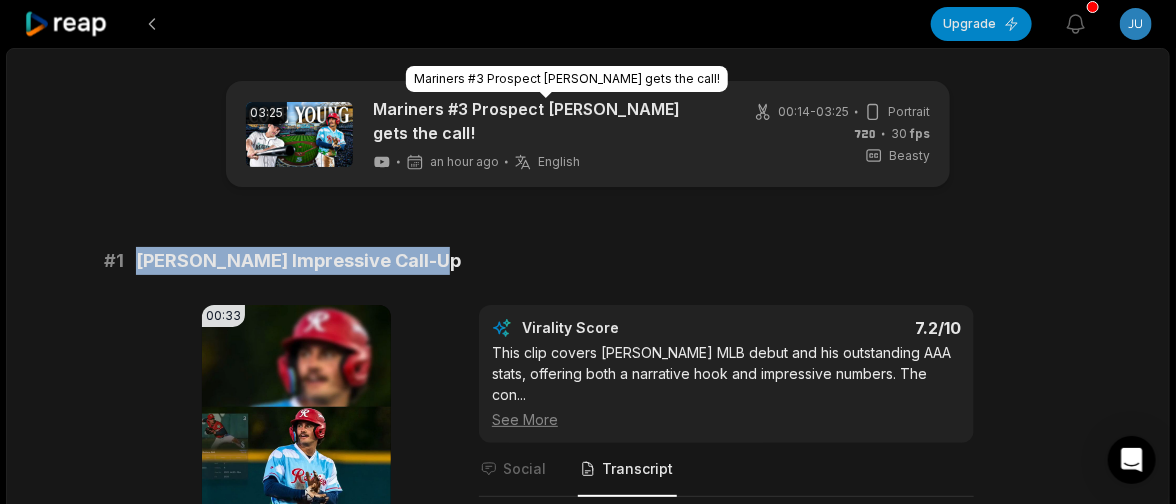 click on "Mariners #3 Prospect [PERSON_NAME] gets the call!" at bounding box center (545, 121) 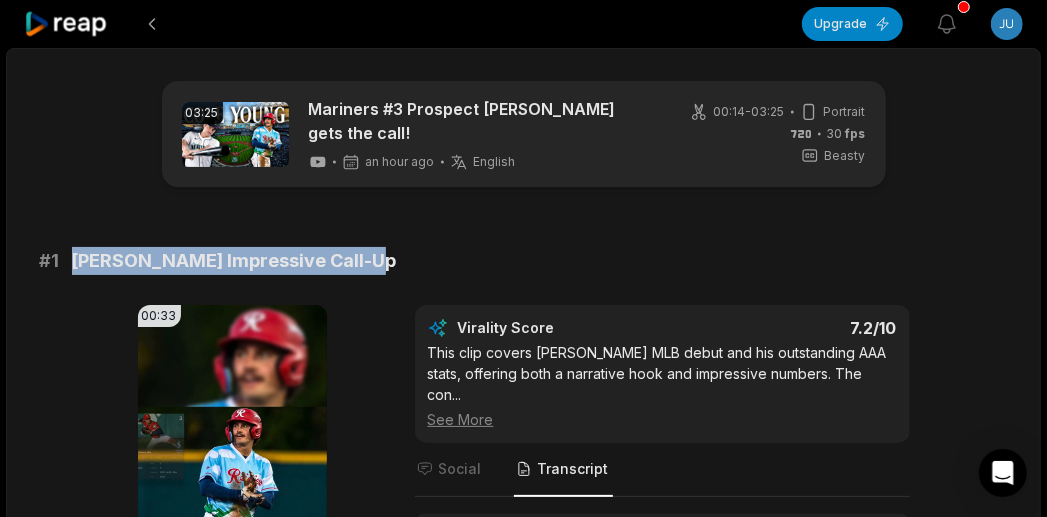 copy on "[PERSON_NAME] Impressive Call-Up" 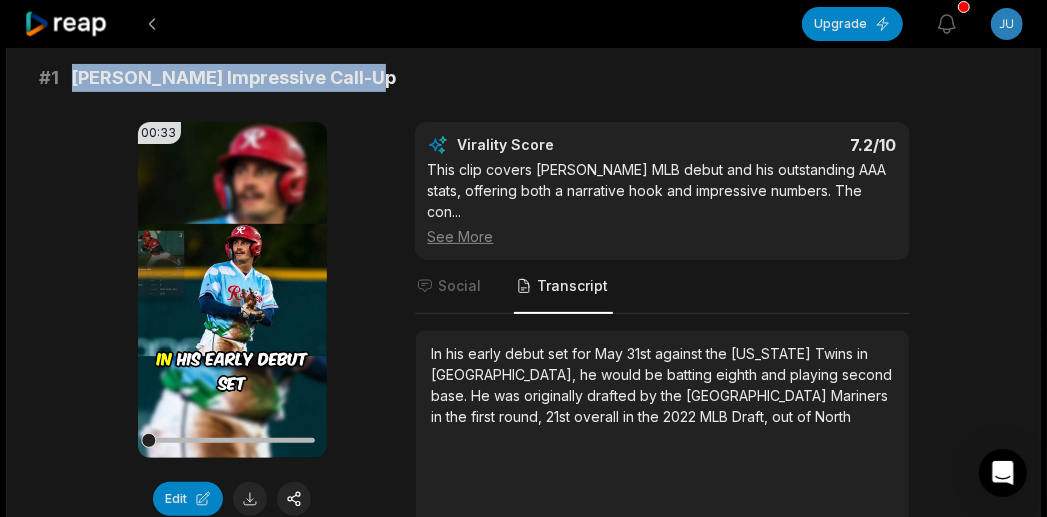 scroll, scrollTop: 199, scrollLeft: 0, axis: vertical 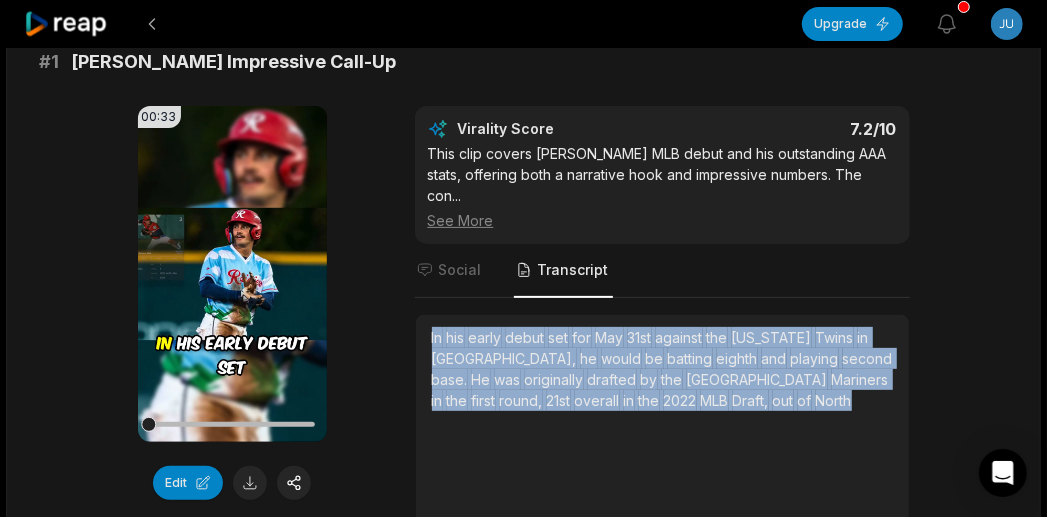 drag, startPoint x: 425, startPoint y: 334, endPoint x: 739, endPoint y: 405, distance: 321.927 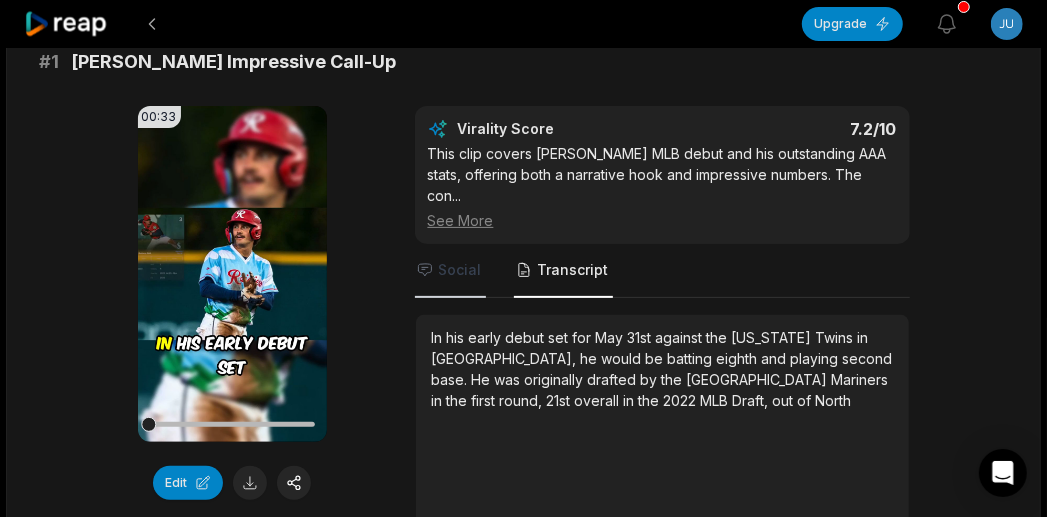 click on "Social" at bounding box center [460, 270] 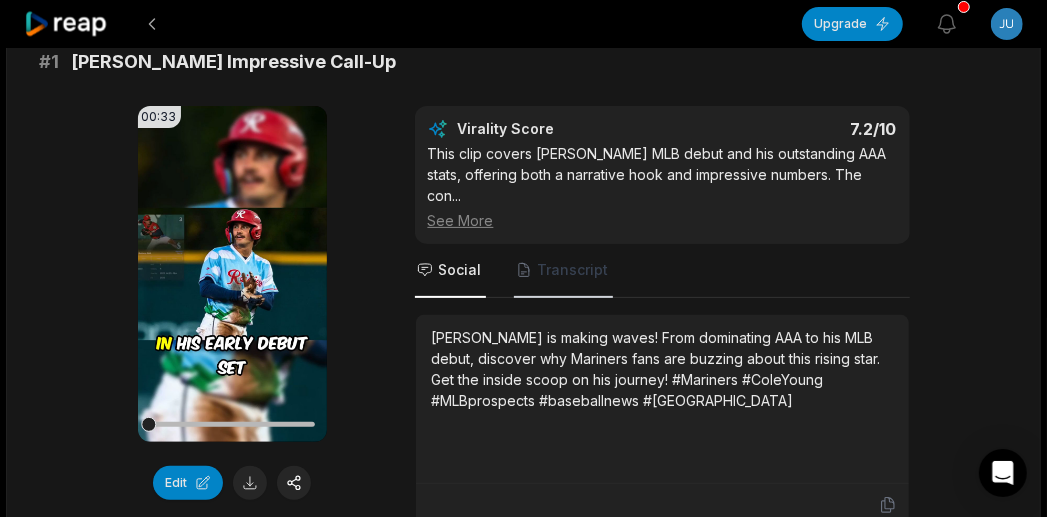 click on "Transcript" at bounding box center [573, 270] 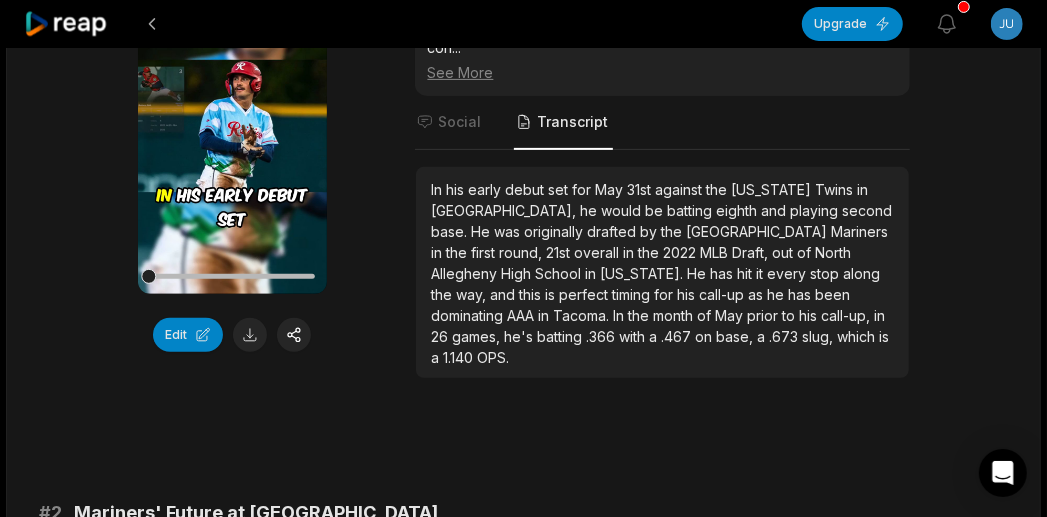 scroll, scrollTop: 399, scrollLeft: 0, axis: vertical 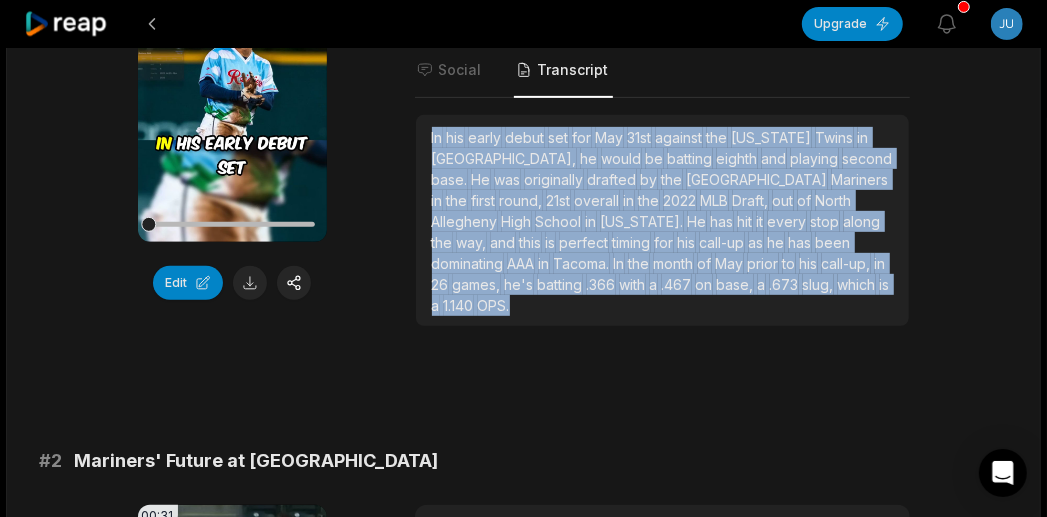 drag, startPoint x: 883, startPoint y: 286, endPoint x: 422, endPoint y: 137, distance: 484.48117 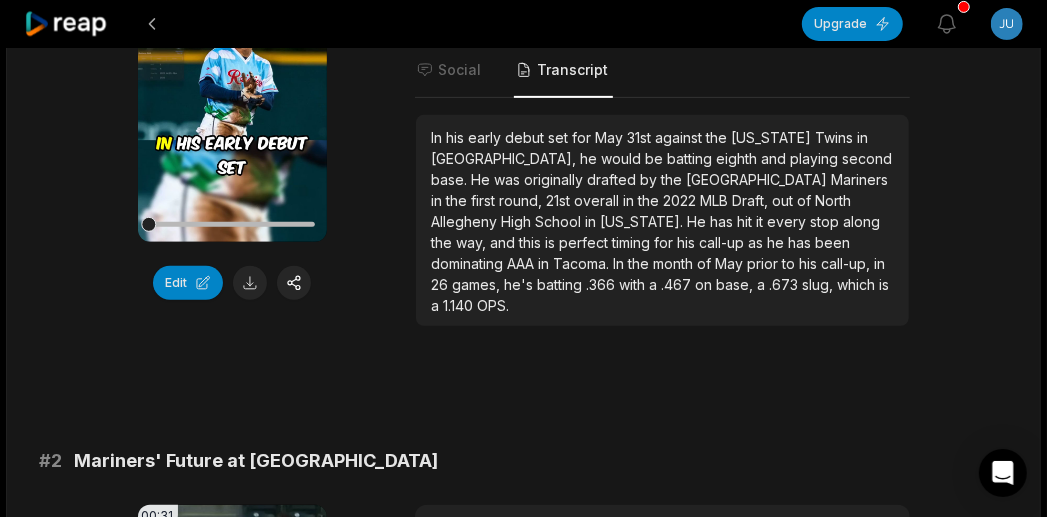 click on "00:33 Your browser does not support mp4 format. Edit Virality Score 7.2 /10 This clip covers Cole Young's MLB debut and his outstanding AAA stats, offering both a narrative hook and impressive numbers. The con ...   See More Social Transcript In     his     early     debut     set     for     May     31st     against     the     Minnesota     Twins     in     Seattle,     he     would     be     batting     eighth     and     playing     second     base.     He     was     originally     drafted     by     the     Seattle     Mariners     in     the     first     round,     21st     overall     in     the     2022     MLB     Draft,     out     of     North     Allegheny     High     School     in     Pennsylvania.     He     has     hit     it     every     stop     along     the     way,     and     this     is     perfect     timing     for     his     call-up     as     he     has     been     dominating     AAA     in     Tacoma.     In     the     month     of     May     prior     to     his         in" at bounding box center (524, 116) 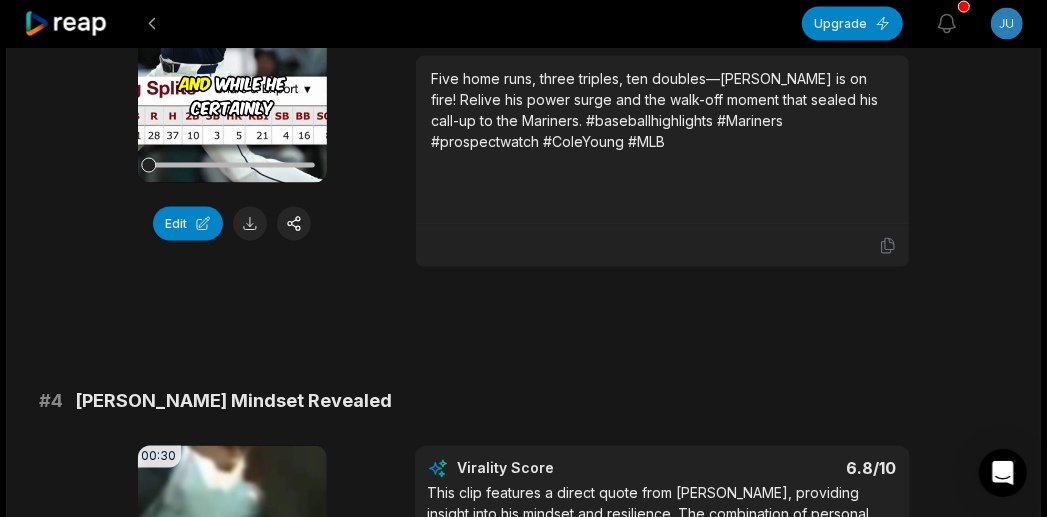 scroll, scrollTop: 1700, scrollLeft: 0, axis: vertical 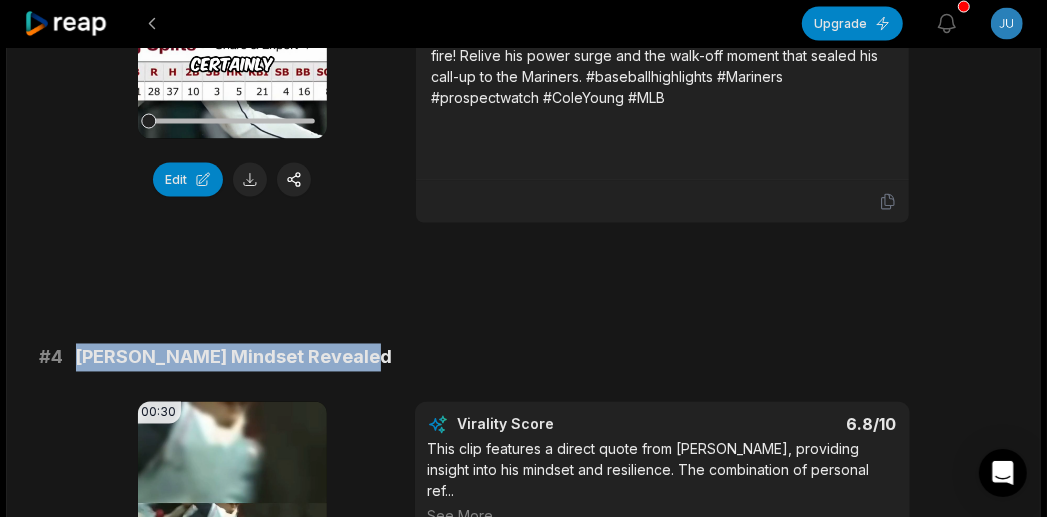 drag, startPoint x: 281, startPoint y: 302, endPoint x: 80, endPoint y: 306, distance: 201.0398 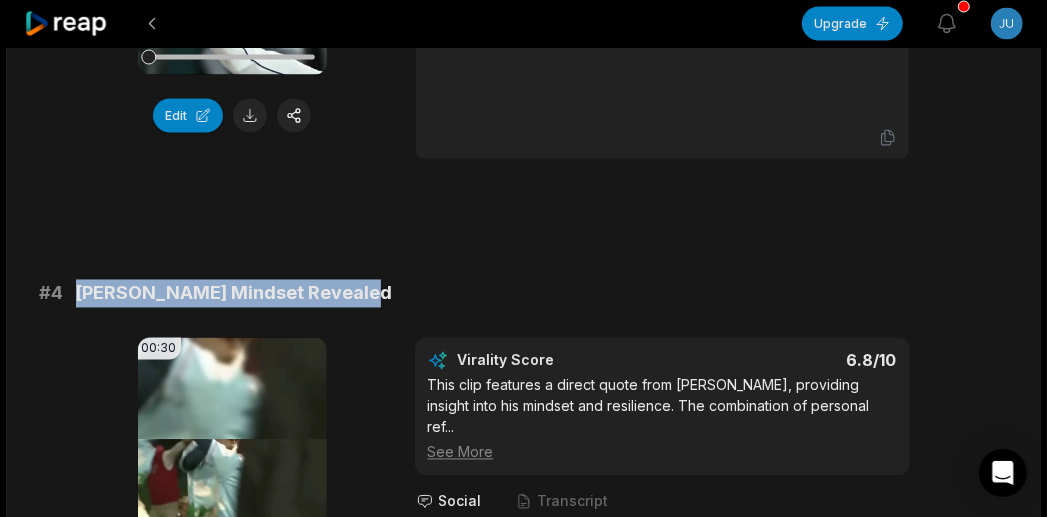 scroll, scrollTop: 1800, scrollLeft: 0, axis: vertical 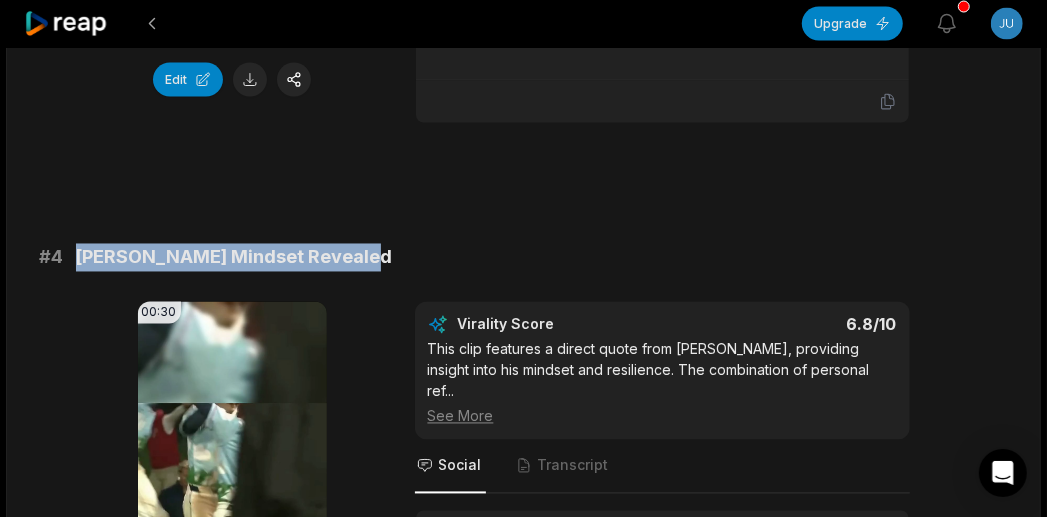 click on "03:25 Mariners #3 Prospect Cole Young gets the call! an hour ago English en 00:14  -  03:25 Portrait 30   fps Beasty # 1 Cole Young's Impressive Call-Up 00:33 Your browser does not support mp4 format. Edit Virality Score 7.2 /10 This clip covers Cole Young's MLB debut and his outstanding AAA stats, offering both a narrative hook and impressive numbers. The con ...   See More Social Transcript In     his     early     debut     set     for     May     31st     against     the     Minnesota     Twins     in     Seattle,     he     would     be     batting     eighth     and     playing     second     base.     He     was     originally     drafted     by     the     Seattle     Mariners     in     the     first     round,     21st     overall     in     the     2022     MLB     Draft,     out     of     North     Allegheny     High     School     in     Pennsylvania.     He     has     hit     it     every     stop     along     the     way,     and     this     is     perfect     timing     for     his" at bounding box center [523, 146] 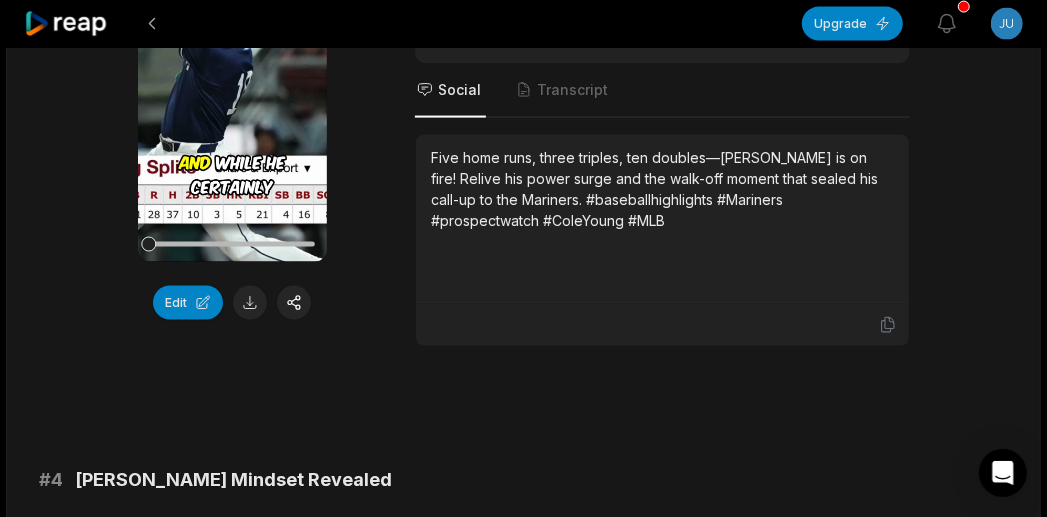 scroll, scrollTop: 1700, scrollLeft: 0, axis: vertical 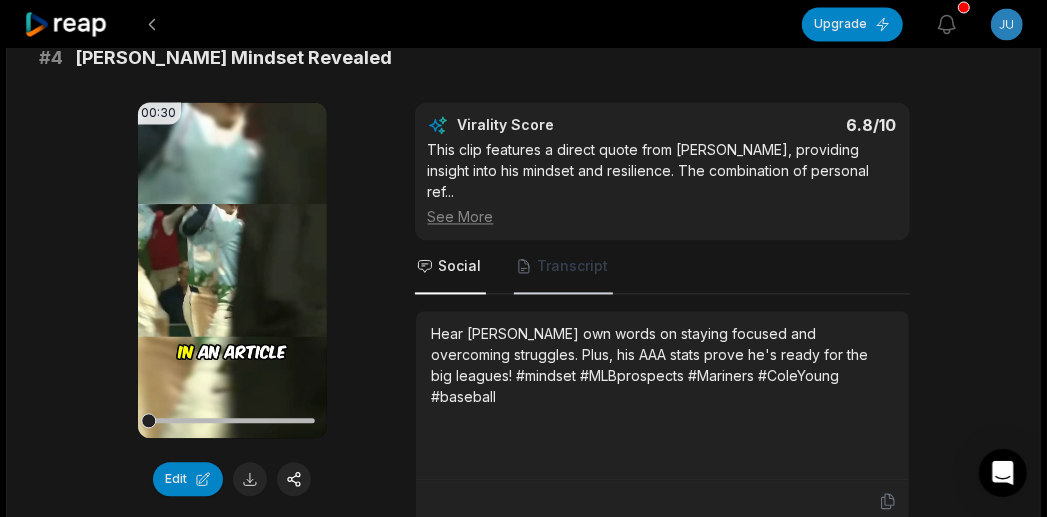 click on "Transcript" at bounding box center [573, 266] 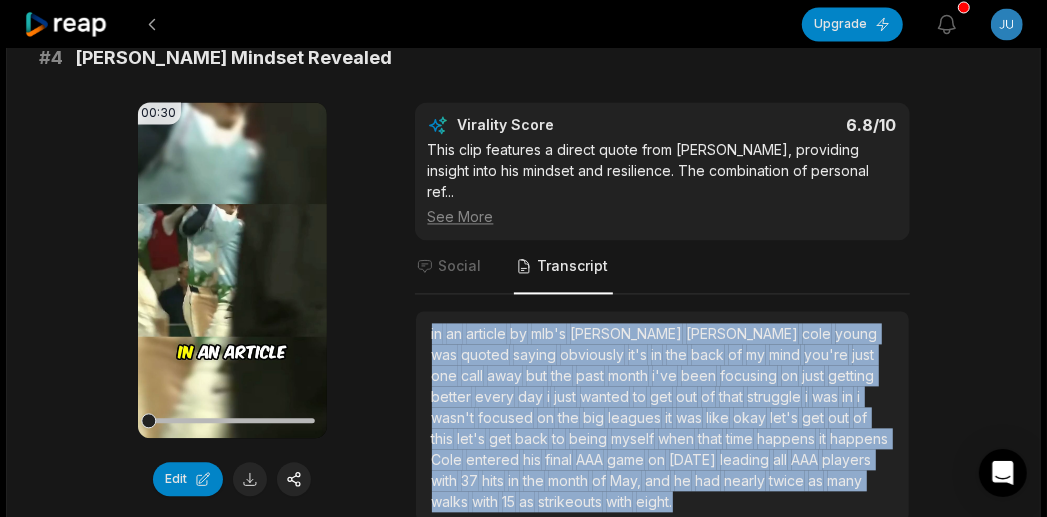 drag, startPoint x: 430, startPoint y: 265, endPoint x: 609, endPoint y: 428, distance: 242.09502 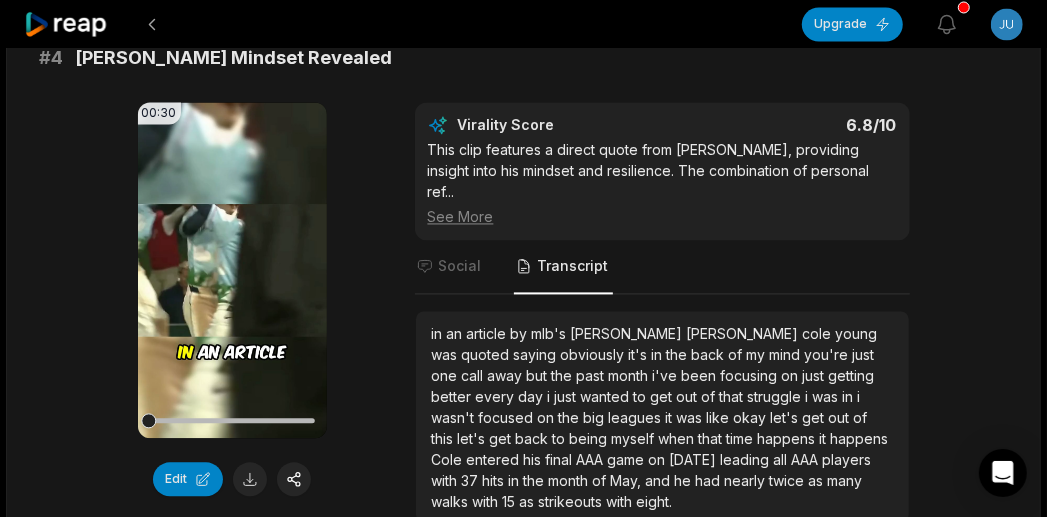 click on "00:30 Your browser does not support mp4 format. Edit Virality Score 6.8 /10 This clip features a direct quote from Cole Young, providing insight into his mindset and resilience. The combination of personal ref ...   See More Social Transcript in     an     article     by     mlb's     daniel     kramer     cole     young     was     quoted     saying     obviously     it's     in     the     back     of     my     mind     you're     just     one     call     away     but     the     past     month     i've     been     focusing     on     just     getting     better     every     day     i     just     wanted     to     get     out     of     that     struggle     i     was     in     i     wasn't     focused     on     the     big     leagues     it     was     like     okay     let's     get     out     of     this     let's     get     back     to     being     myself     when     that     time     happens     it     happens     Cole     entered     his     final     AAA     game     on     Friday" at bounding box center [524, 312] 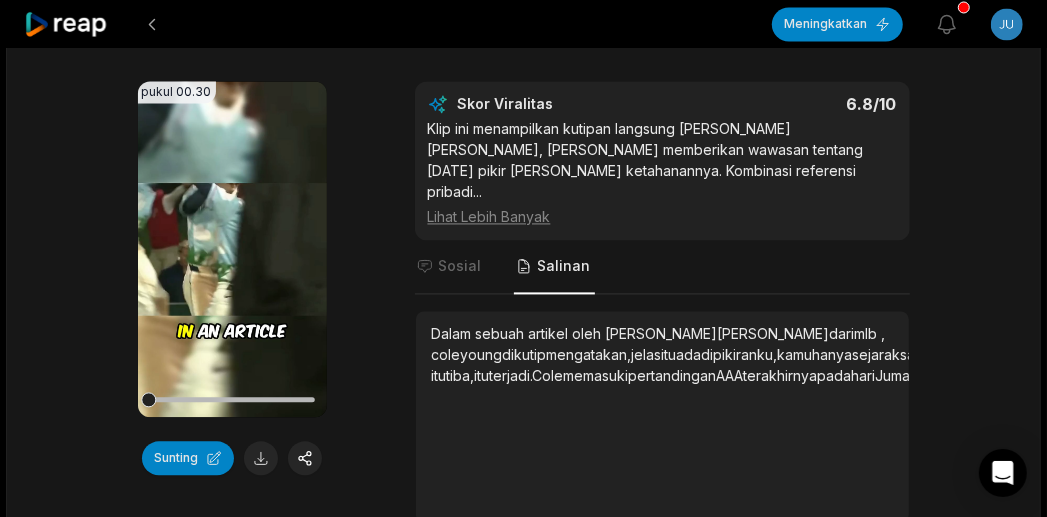 scroll, scrollTop: 0, scrollLeft: 0, axis: both 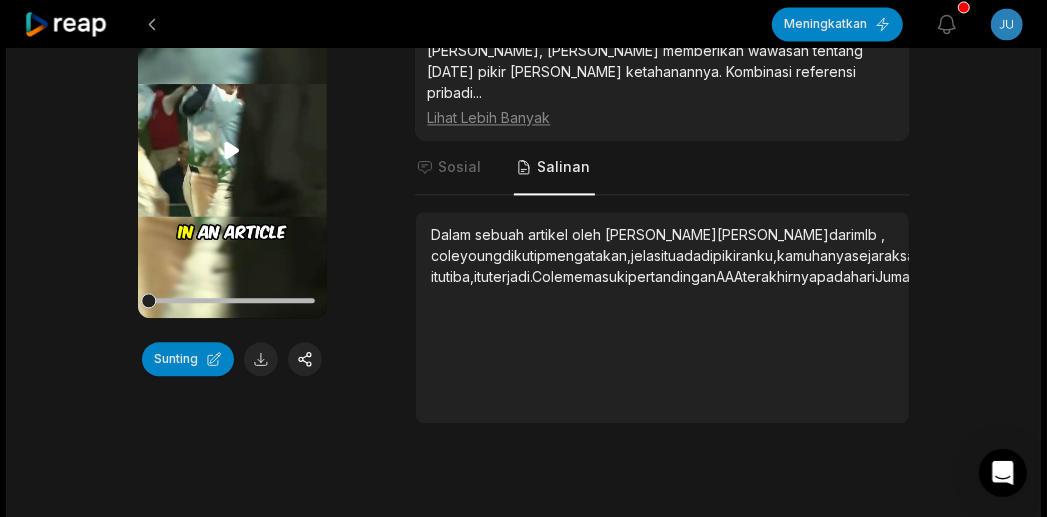 click 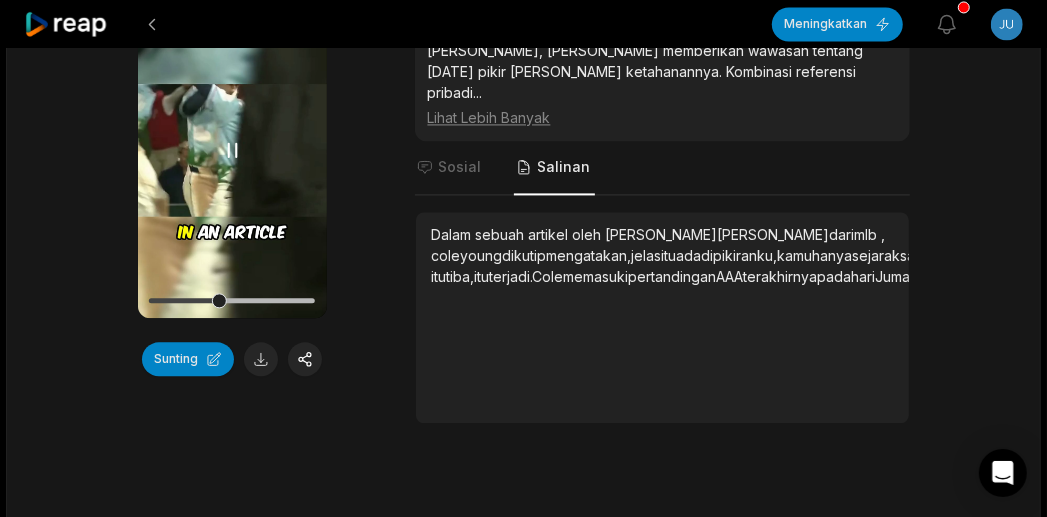 click 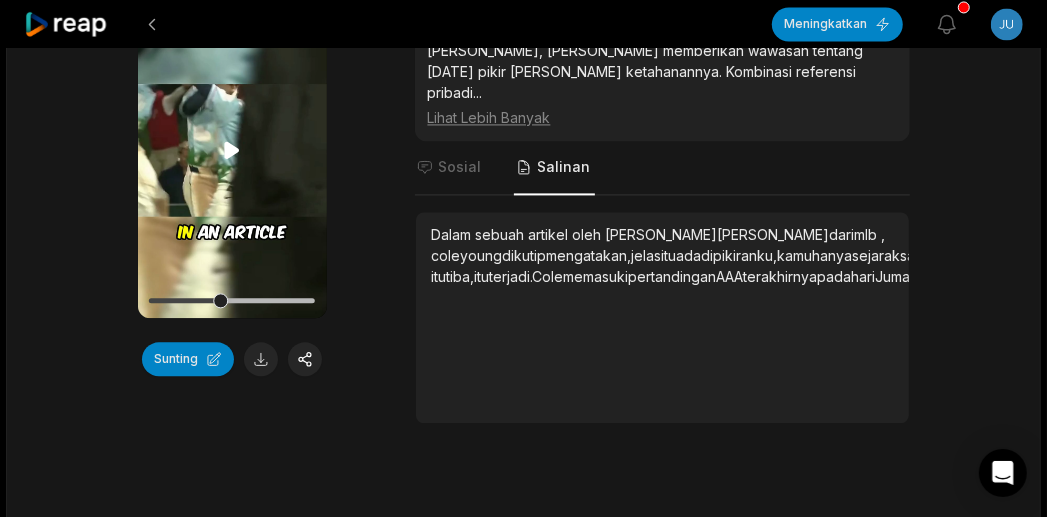 click 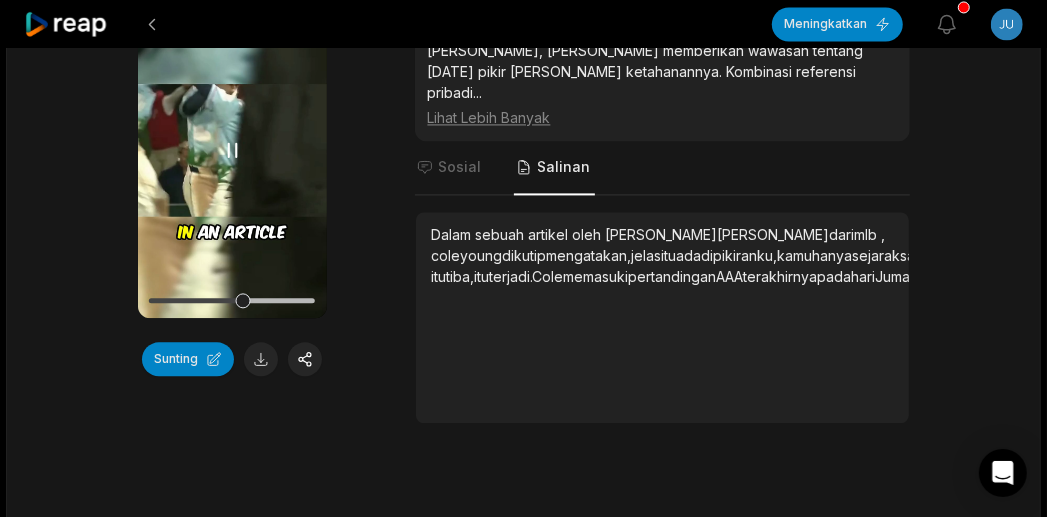 click 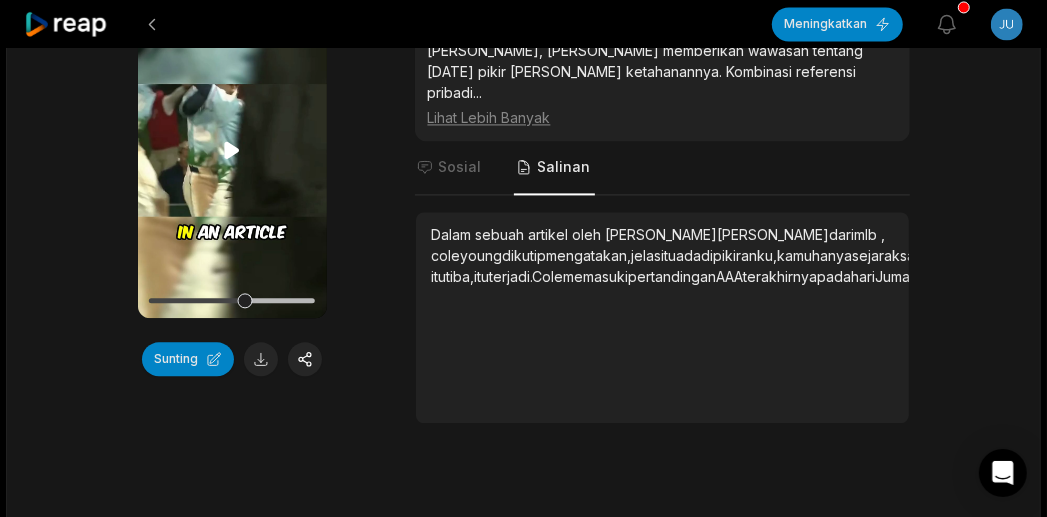 click 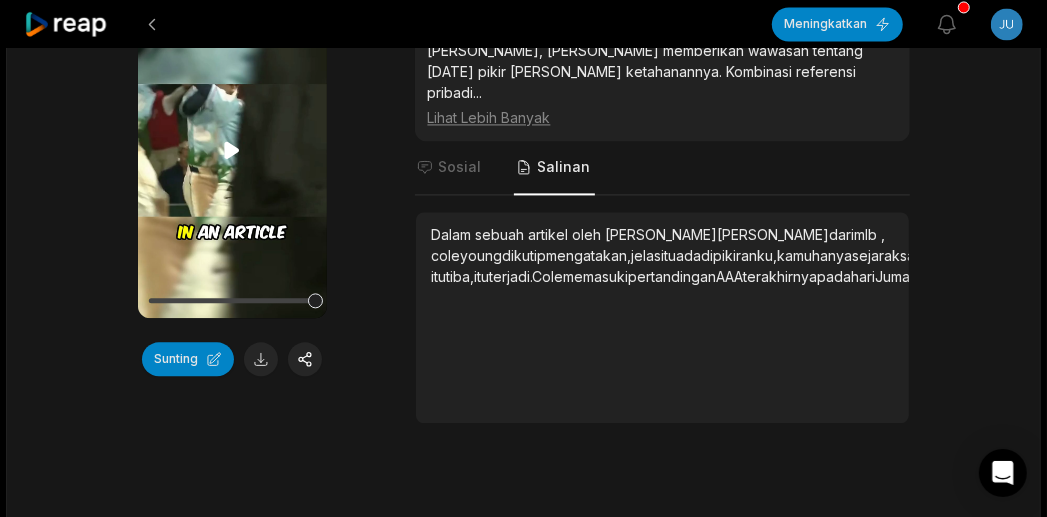 click 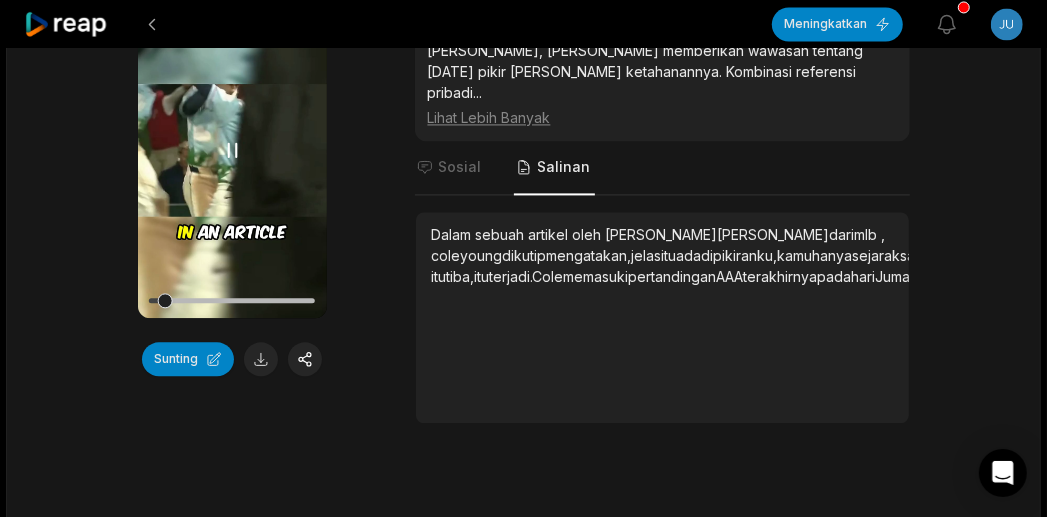 click 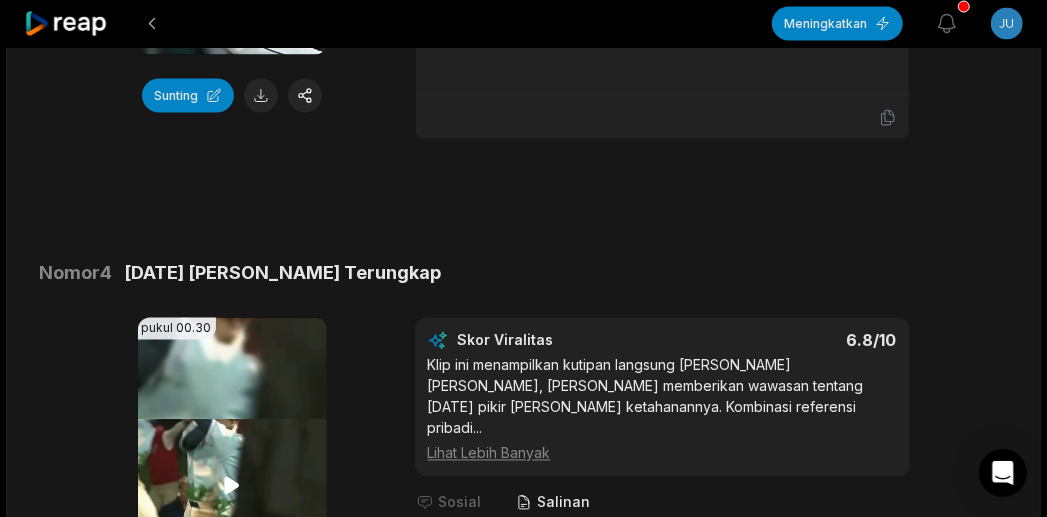 scroll, scrollTop: 1721, scrollLeft: 0, axis: vertical 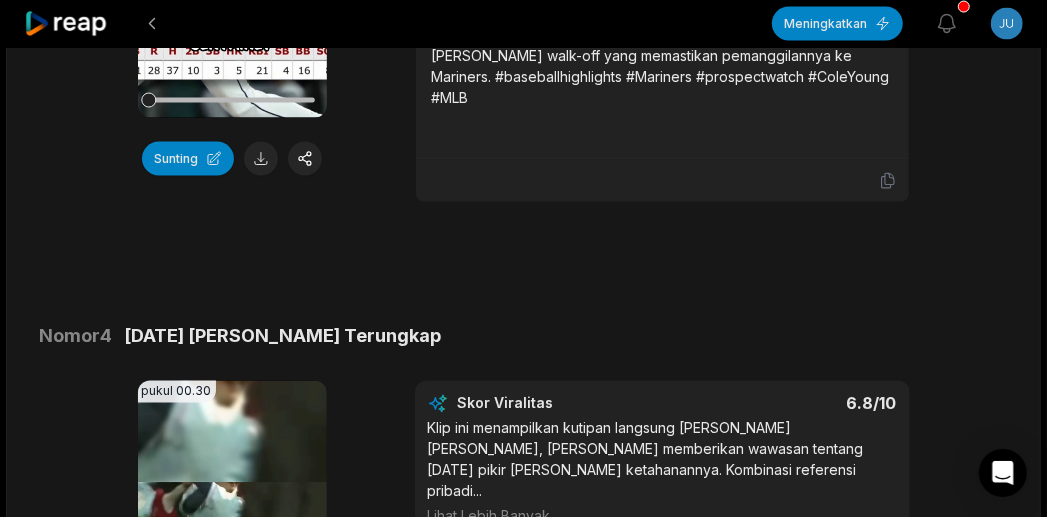 click on "pukul 00.30 Peramban Anda tidak mendukung format mp4. Sunting Skor Viralitas 7/10 ​ Segmen ini menyoroti lonjakan kekuatan Young dan pukulan dramatis, yang membuatnya sangat menarik. Statistik dan ceritanya menciptakan  ...   Lihat Lebih Banyak Sosial Salinan Lima home run, tiga triple, sepuluh double—Cole Young sedang bersemangat! Hidupkan kembali lonjakan kekuatannya dan momen walk-off yang memastikan pemanggilannya ke Mariners. #baseballhighlights #Mariners #prospectwatch #ColeYoung #MLB" at bounding box center [524, -8] 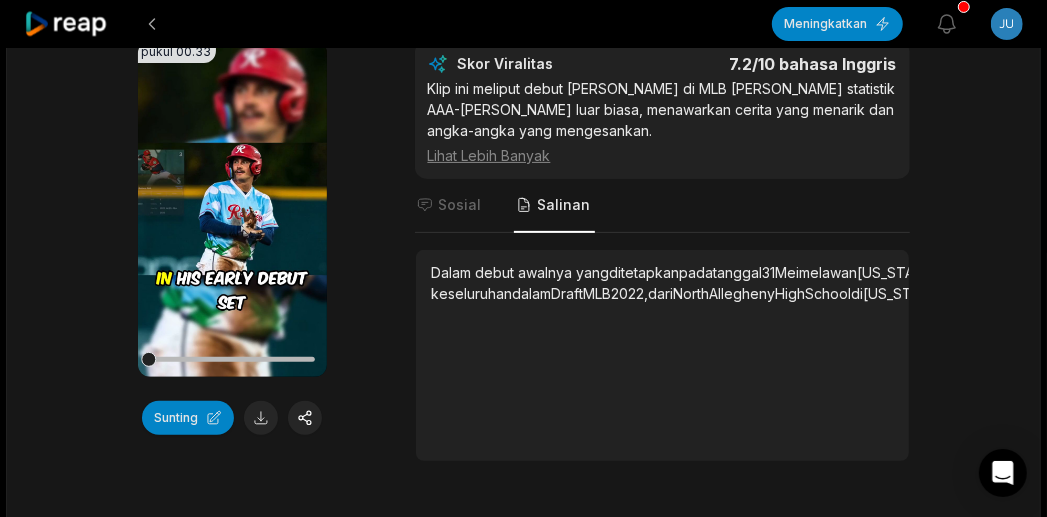 scroll, scrollTop: 300, scrollLeft: 0, axis: vertical 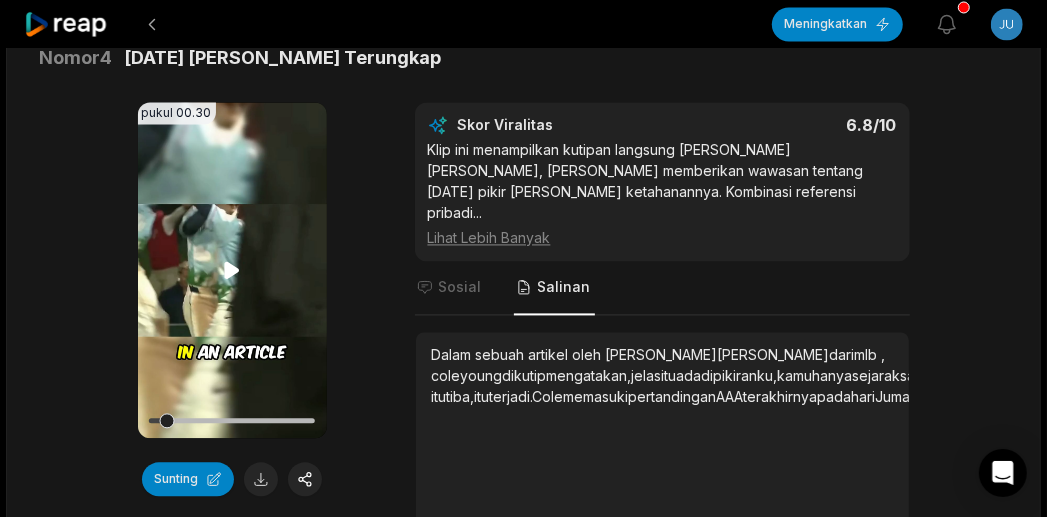 drag, startPoint x: 162, startPoint y: 392, endPoint x: 150, endPoint y: 391, distance: 12.0415945 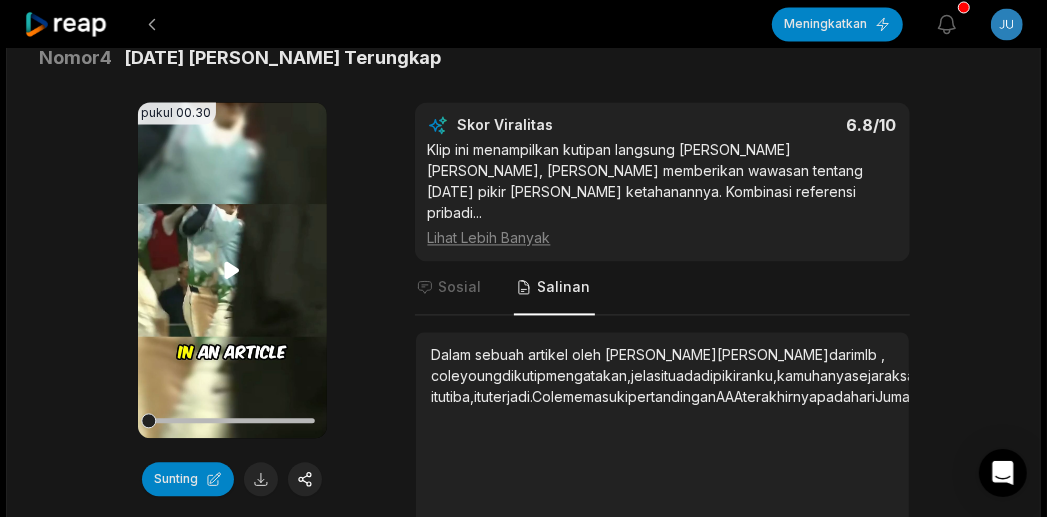 click 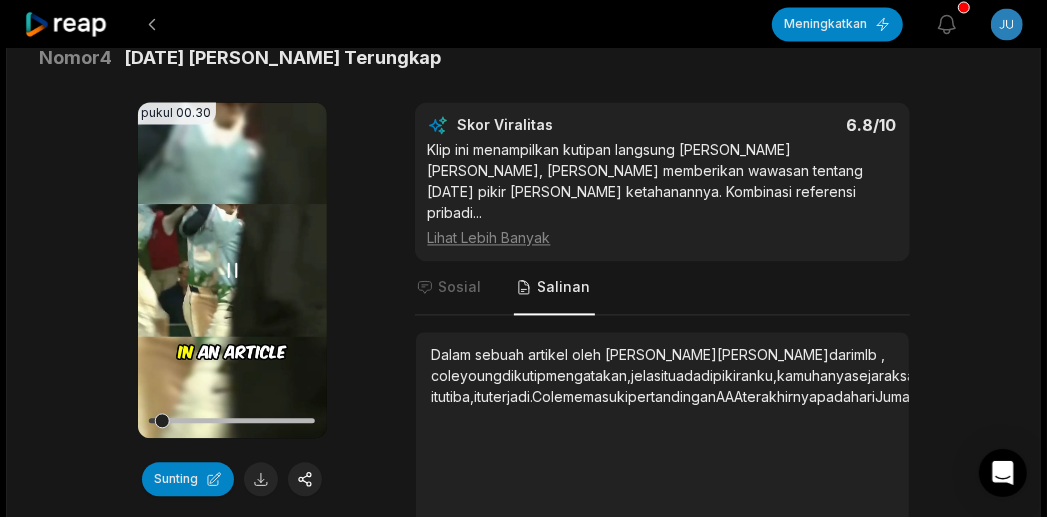 click 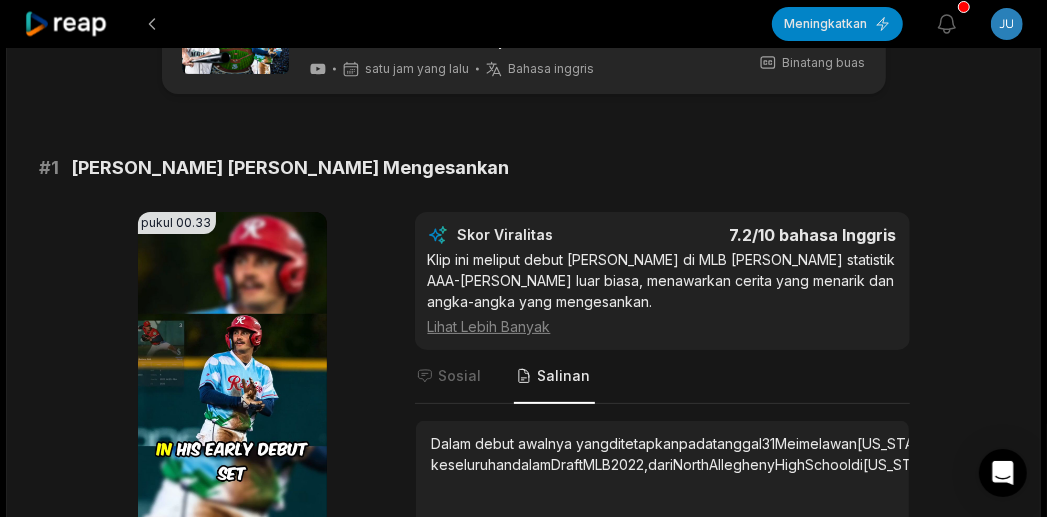 scroll, scrollTop: 199, scrollLeft: 0, axis: vertical 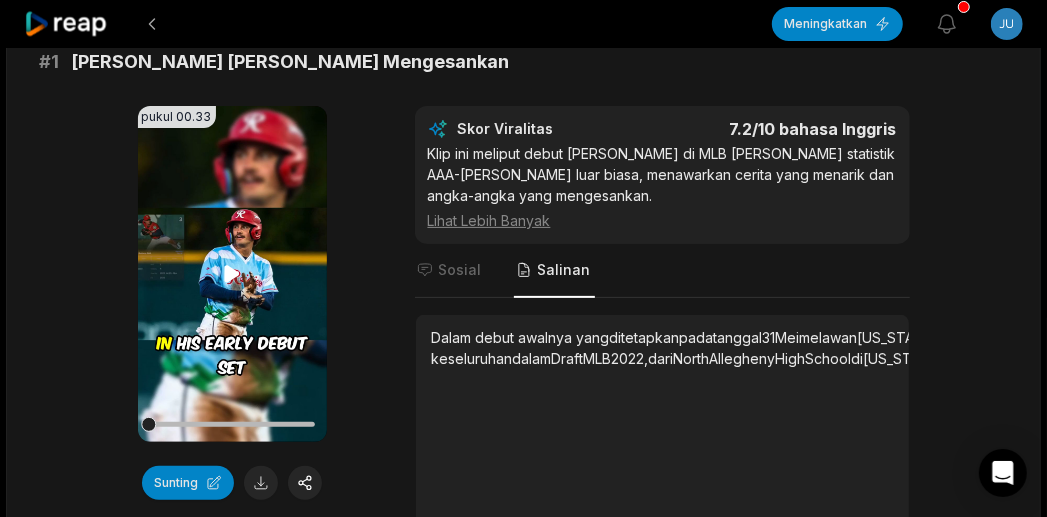 click 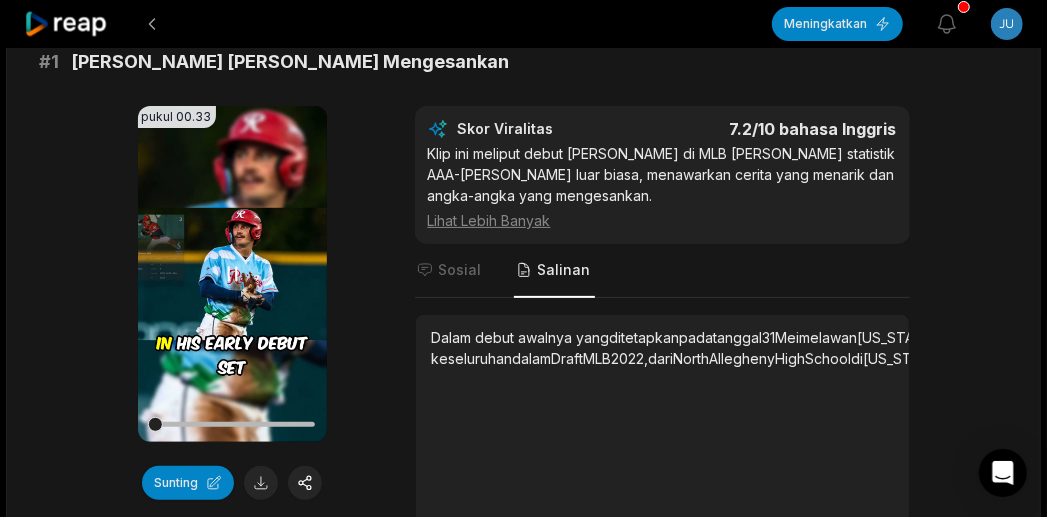click 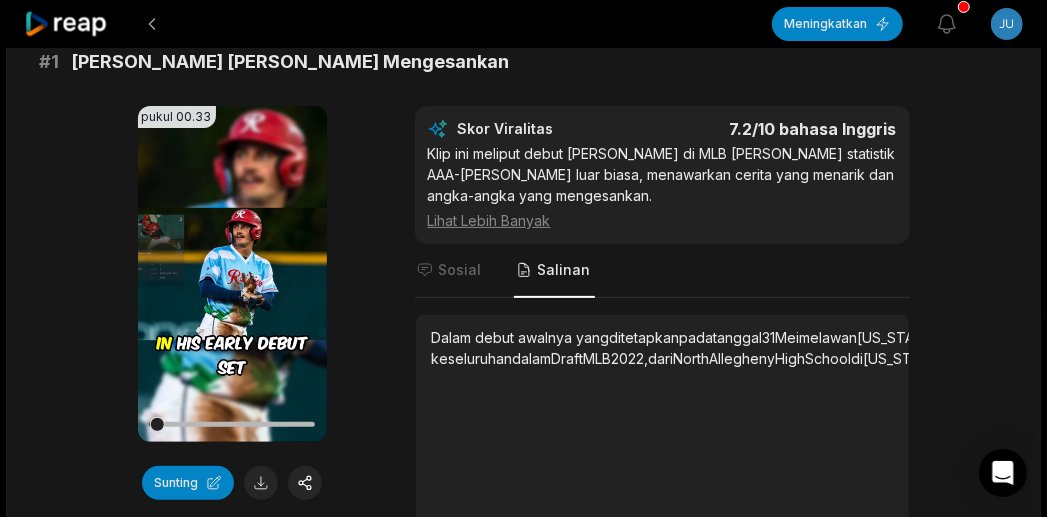 scroll, scrollTop: 0, scrollLeft: 0, axis: both 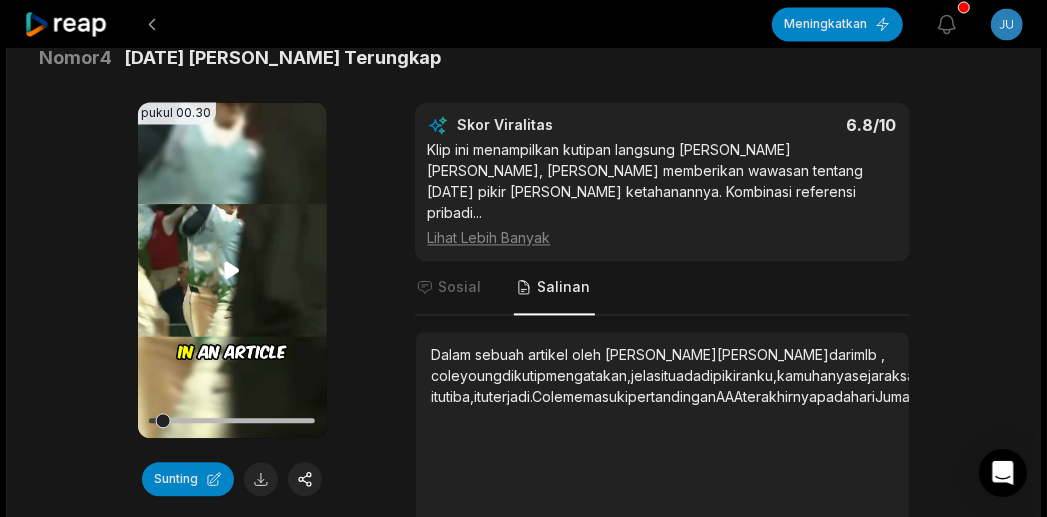 click 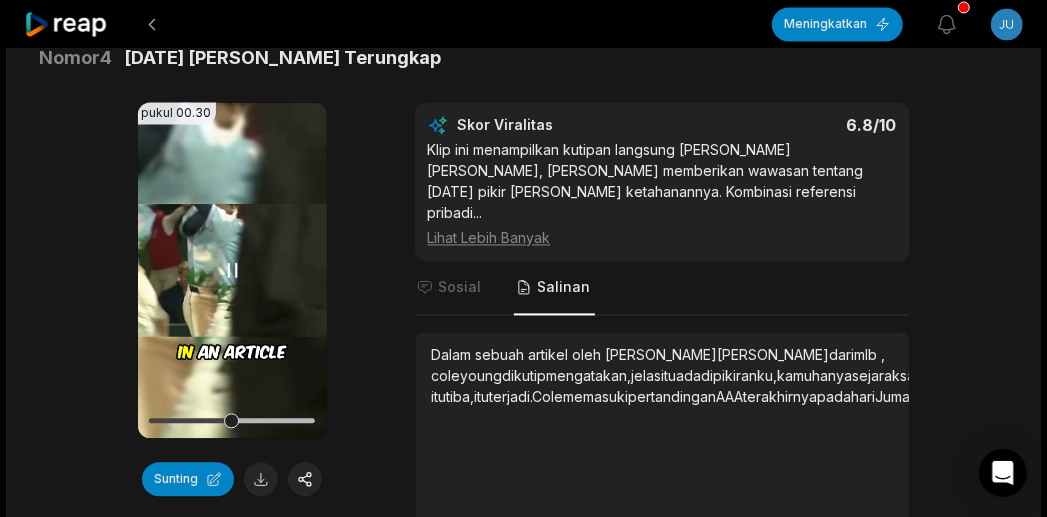 click 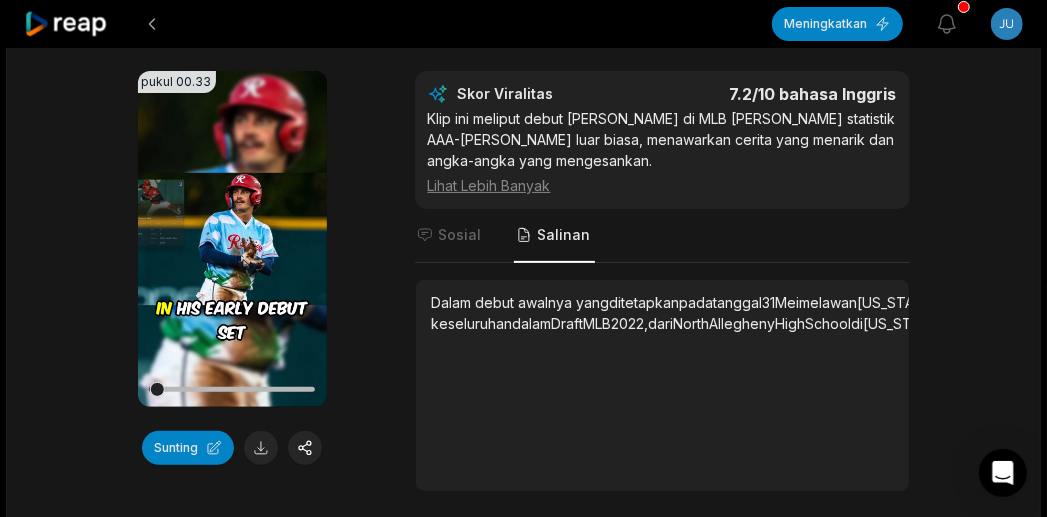 scroll, scrollTop: 199, scrollLeft: 0, axis: vertical 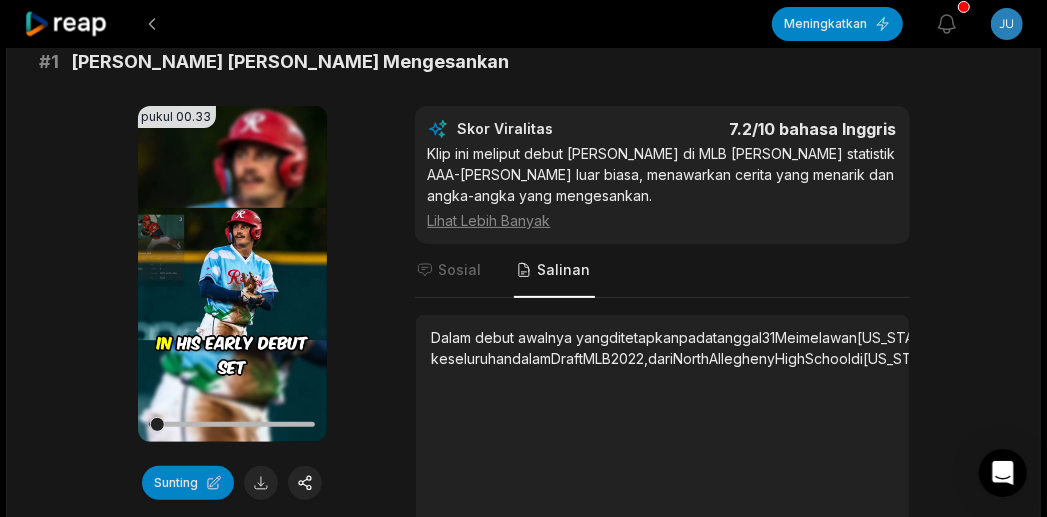 click on "Lihat Lebih Banyak" at bounding box center [489, 220] 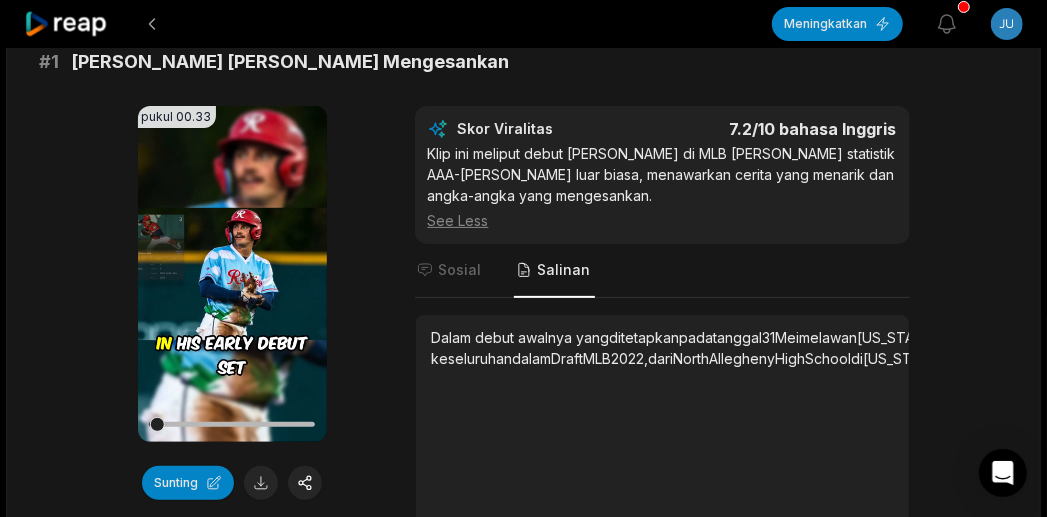 click on "See Less" at bounding box center [662, 220] 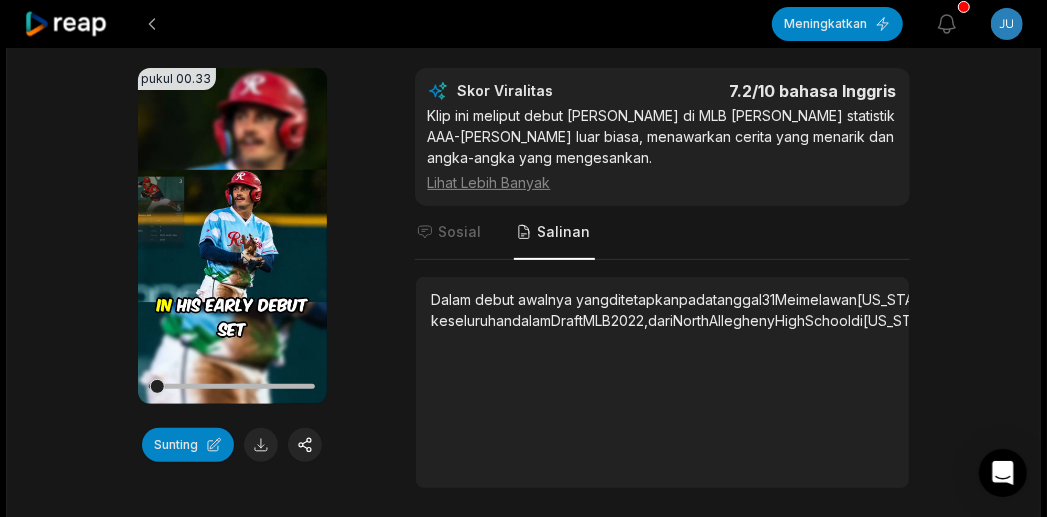 scroll, scrollTop: 199, scrollLeft: 0, axis: vertical 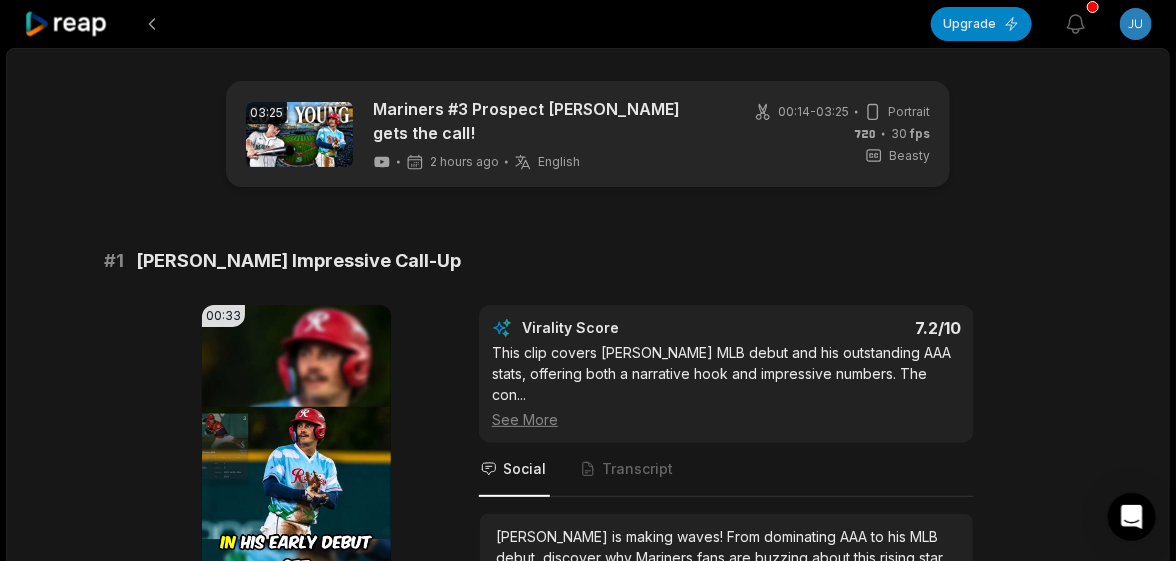 click on "03:25 Mariners #3 Prospect [PERSON_NAME] gets the call! 2 hours ago English en 00:14  -  03:25 Portrait 30   fps Beasty # 1 [PERSON_NAME] Impressive Call-Up 00:33 Your browser does not support mp4 format. Edit Virality Score 7.2 /10 This clip covers [PERSON_NAME] MLB debut and his outstanding AAA stats, offering both a narrative hook and impressive numbers. The con ...   See More Social Transcript [PERSON_NAME] is making waves! From dominating AAA to his MLB debut, discover why Mariners fans are buzzing about this rising star. Get the inside scoop on his journey! #Mariners #ColeYoung #MLBprospects #baseballnews #Seattle # 2 Mariners' Future at Second Base 00:31 Your browser does not support mp4 format. Edit Virality Score 7.1 /10 This clip discusses [PERSON_NAME] long-term role and the team's plans, including the impact of injuries. The forward-looking narrative and  ...   See More Social Transcript # 3 Power Surge in [GEOGRAPHIC_DATA] 00:30 Your browser does not support mp4 format. Edit Virality Score 7 /10 ...   See More Social # 4" at bounding box center [588, 1890] 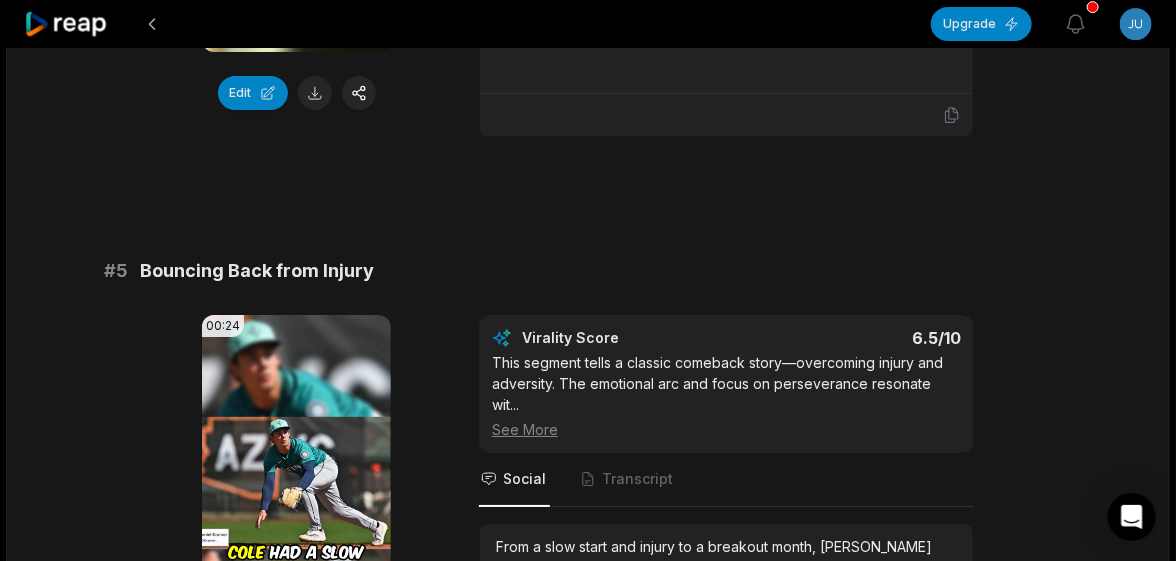 scroll, scrollTop: 2420, scrollLeft: 0, axis: vertical 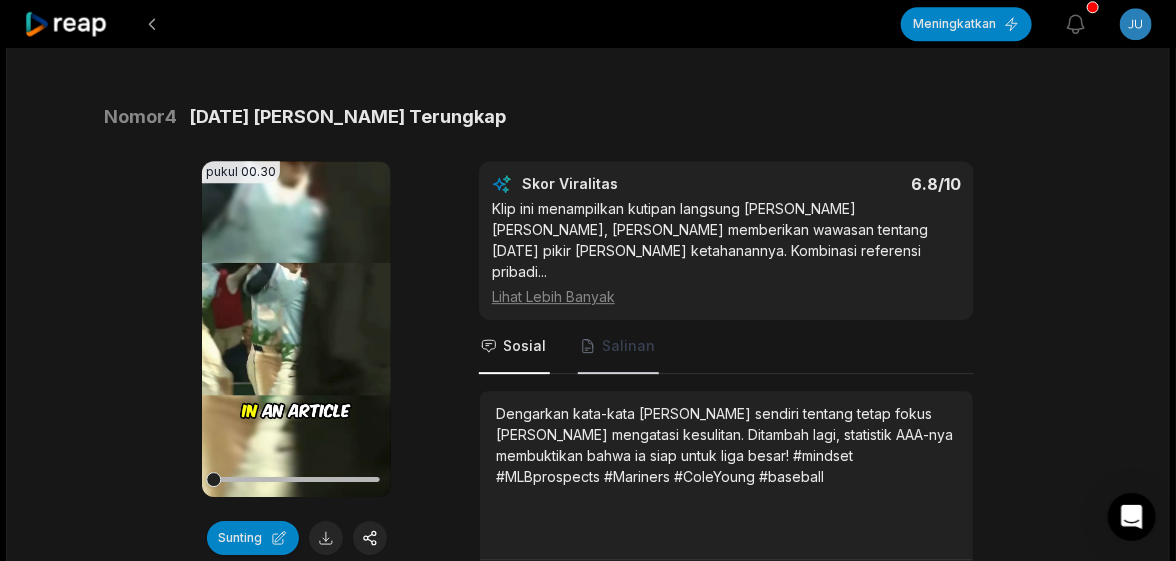 click on "Salinan" at bounding box center (628, 345) 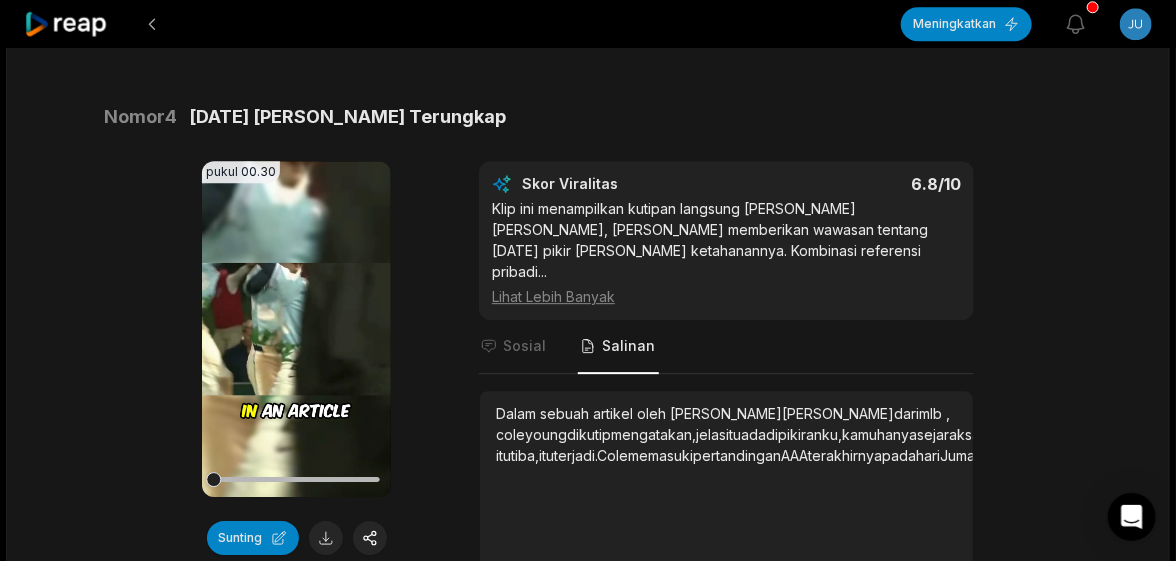 scroll, scrollTop: 2042, scrollLeft: 0, axis: vertical 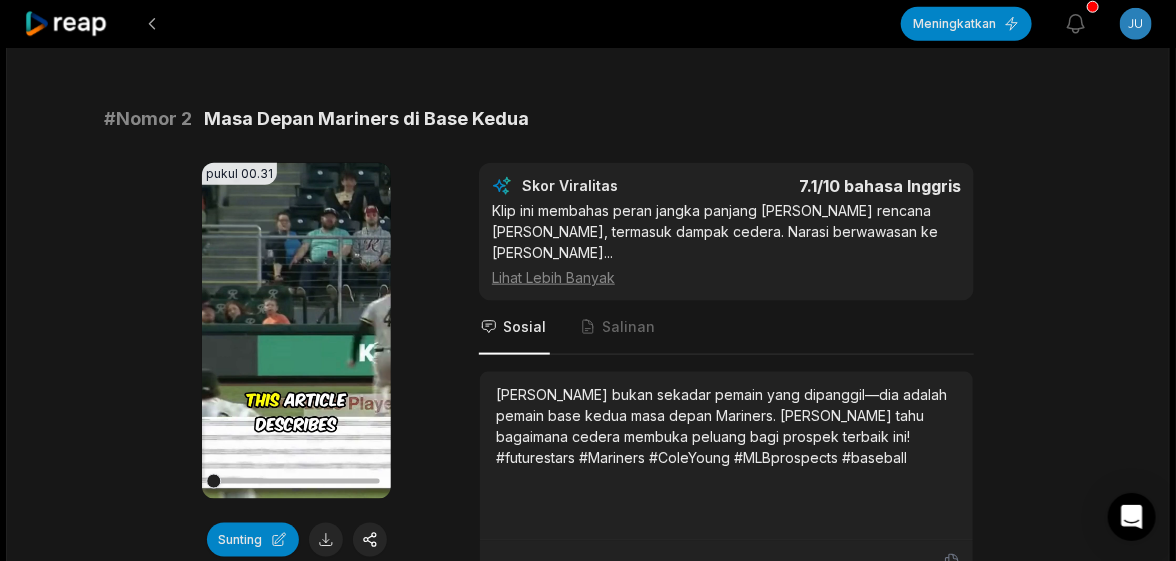 click on "Lihat Lebih Banyak" at bounding box center (553, 277) 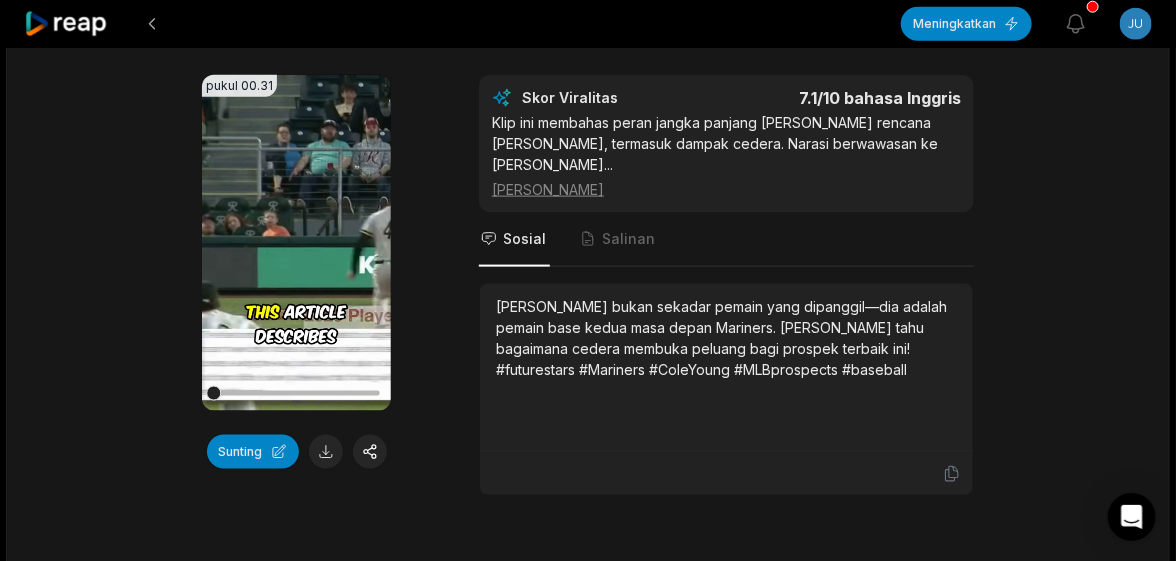 scroll, scrollTop: 842, scrollLeft: 0, axis: vertical 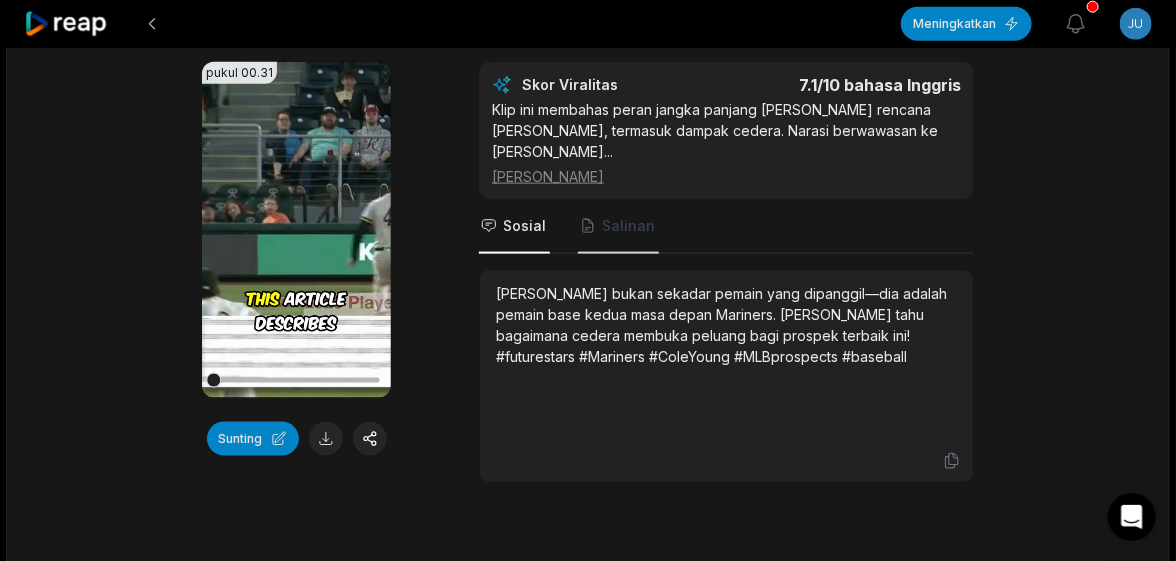 click on "Salinan" at bounding box center [628, 225] 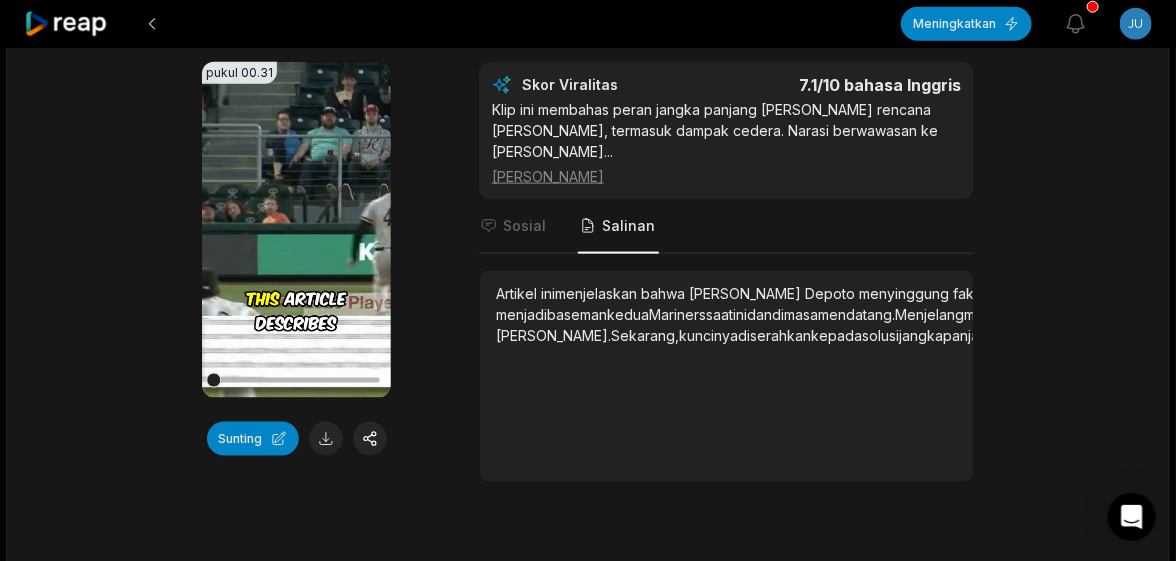 scroll, scrollTop: 942, scrollLeft: 0, axis: vertical 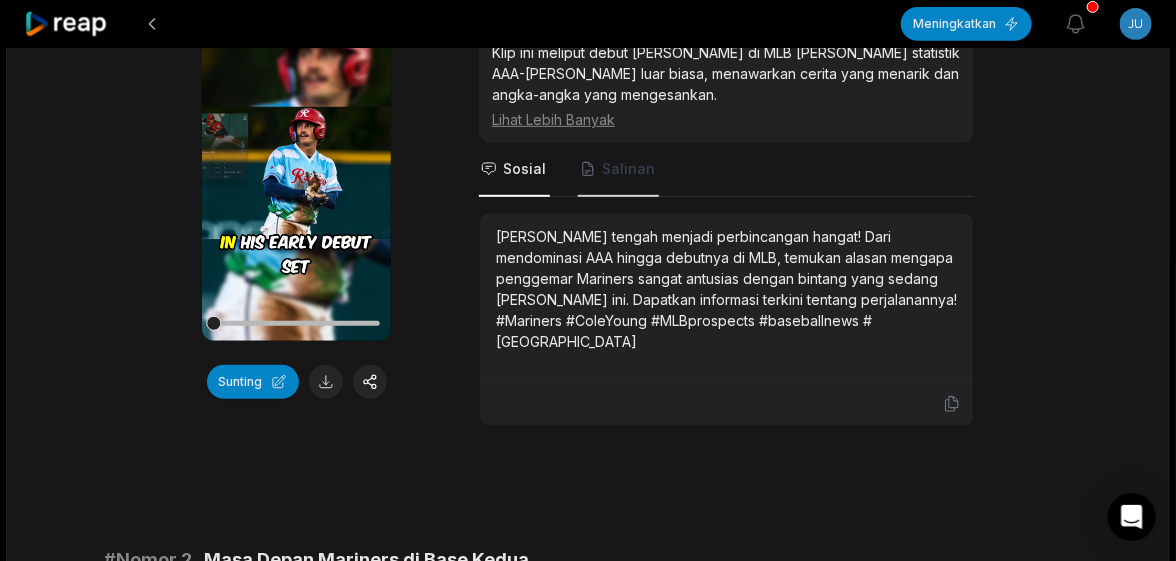 click on "Salinan" at bounding box center [628, 168] 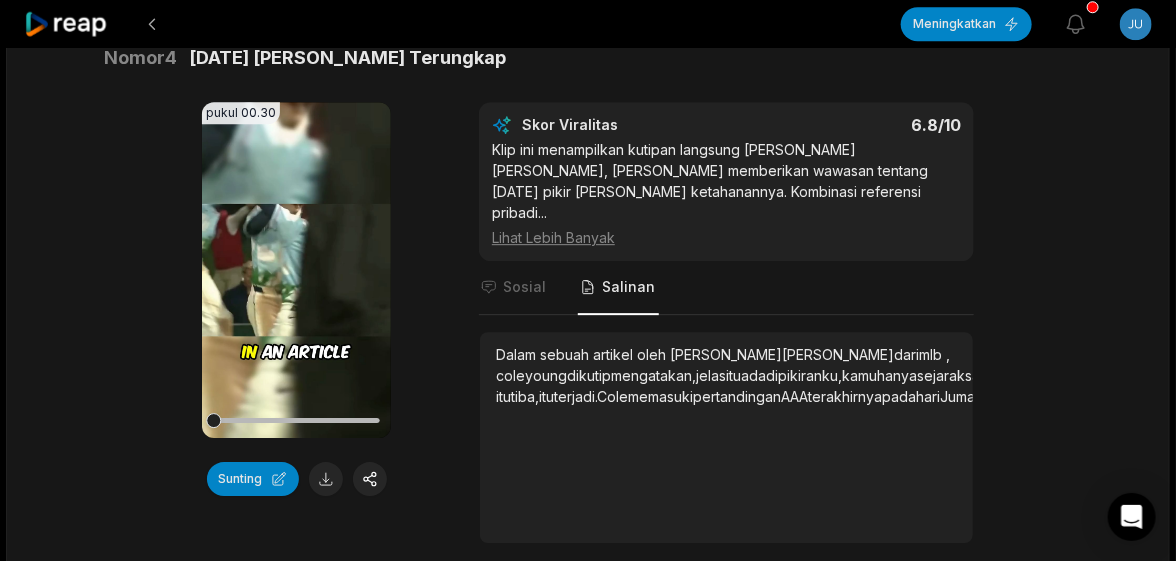scroll, scrollTop: 2099, scrollLeft: 0, axis: vertical 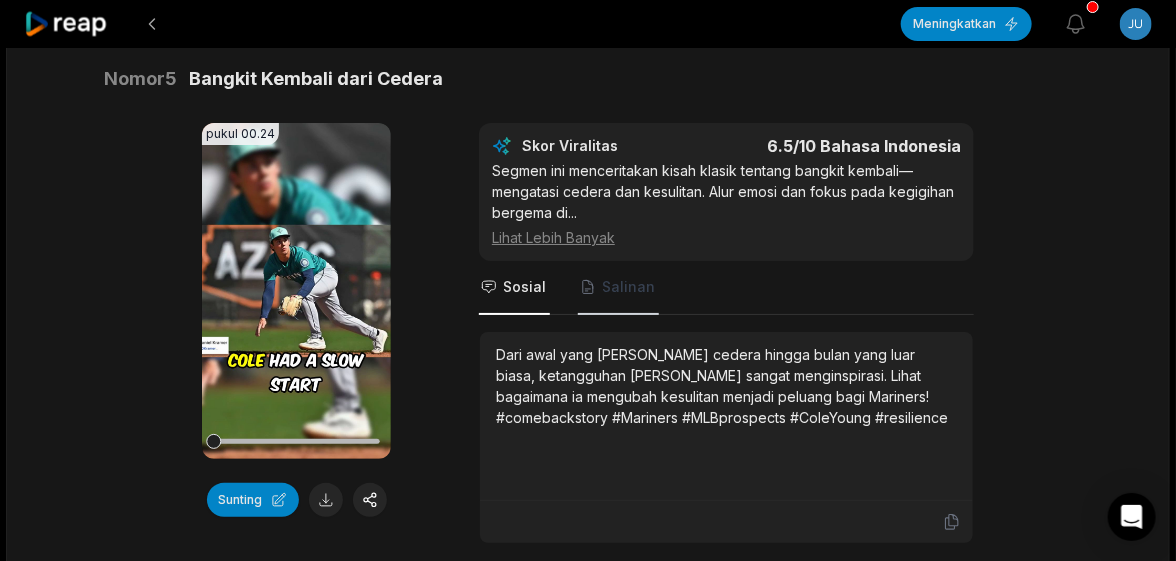 click 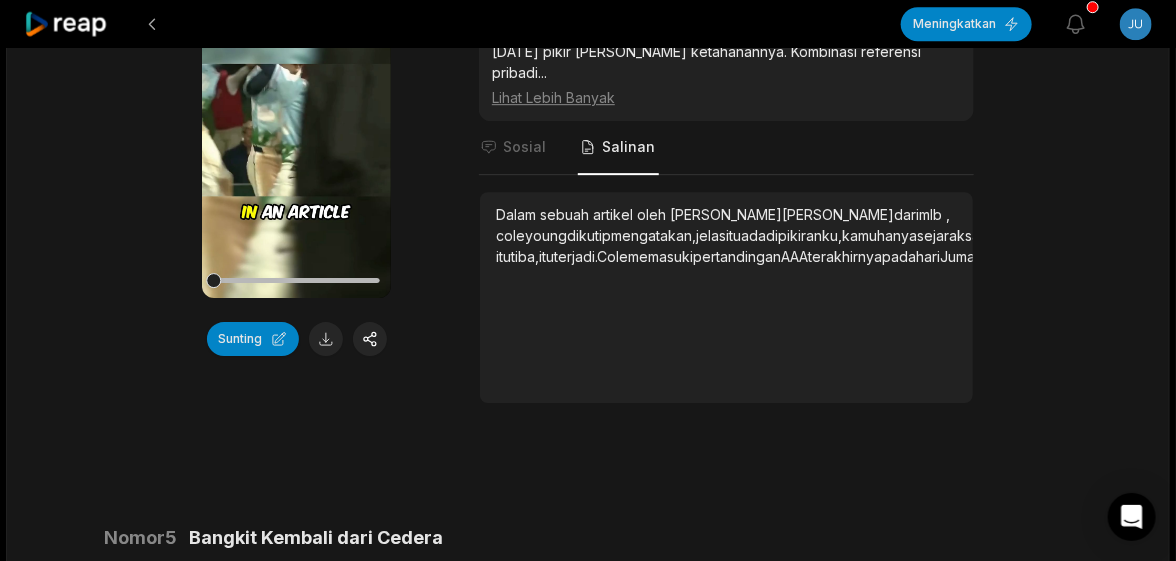 scroll, scrollTop: 2299, scrollLeft: 0, axis: vertical 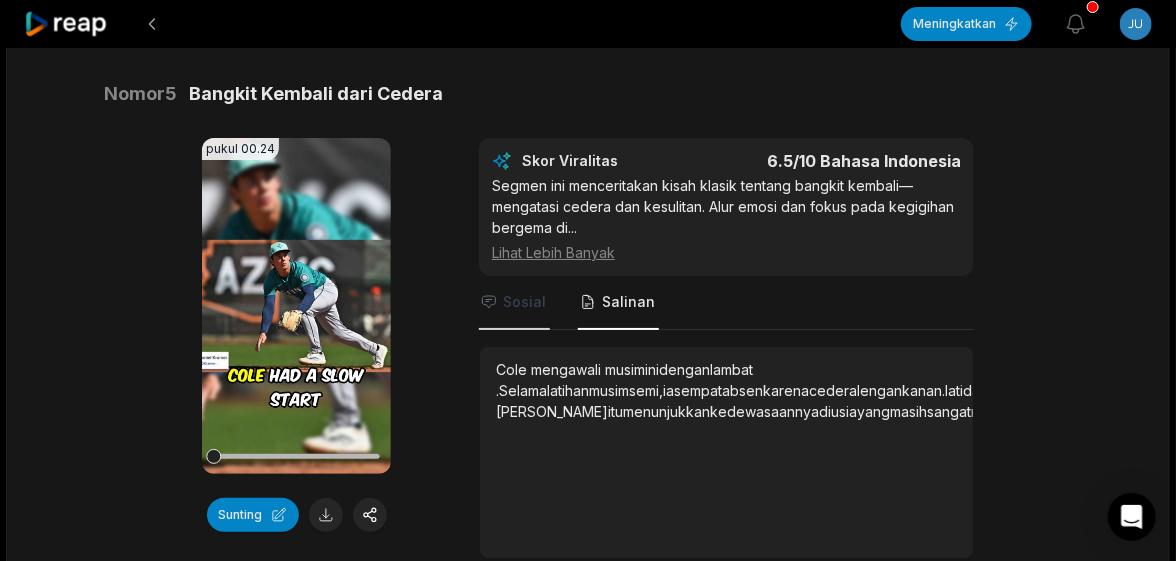 click on "Sosial" at bounding box center [524, 301] 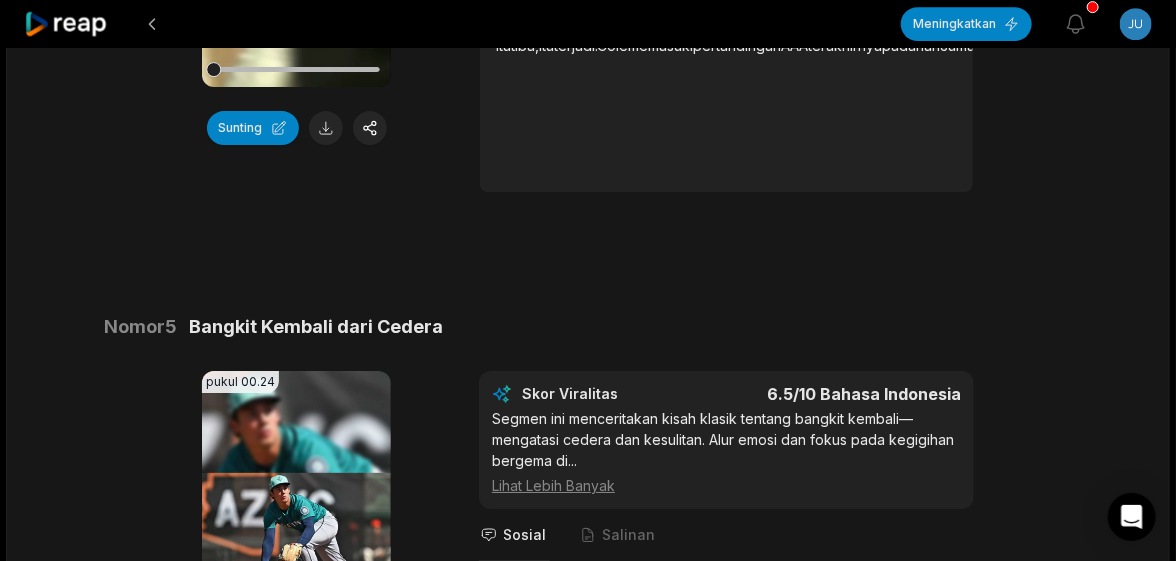scroll, scrollTop: 2283, scrollLeft: 0, axis: vertical 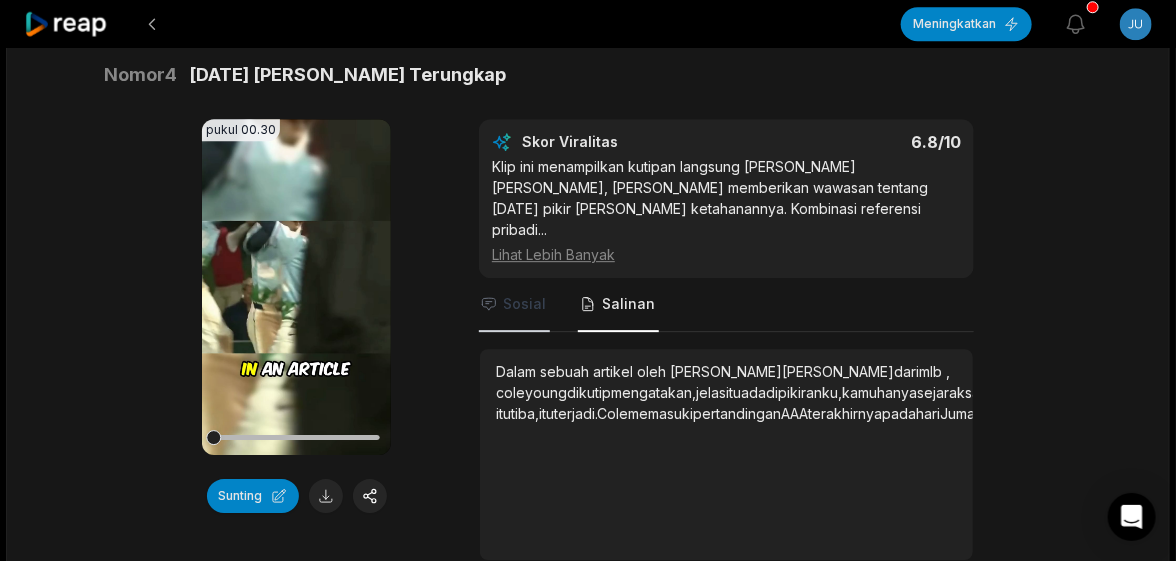 click on "Sosial" at bounding box center [524, 303] 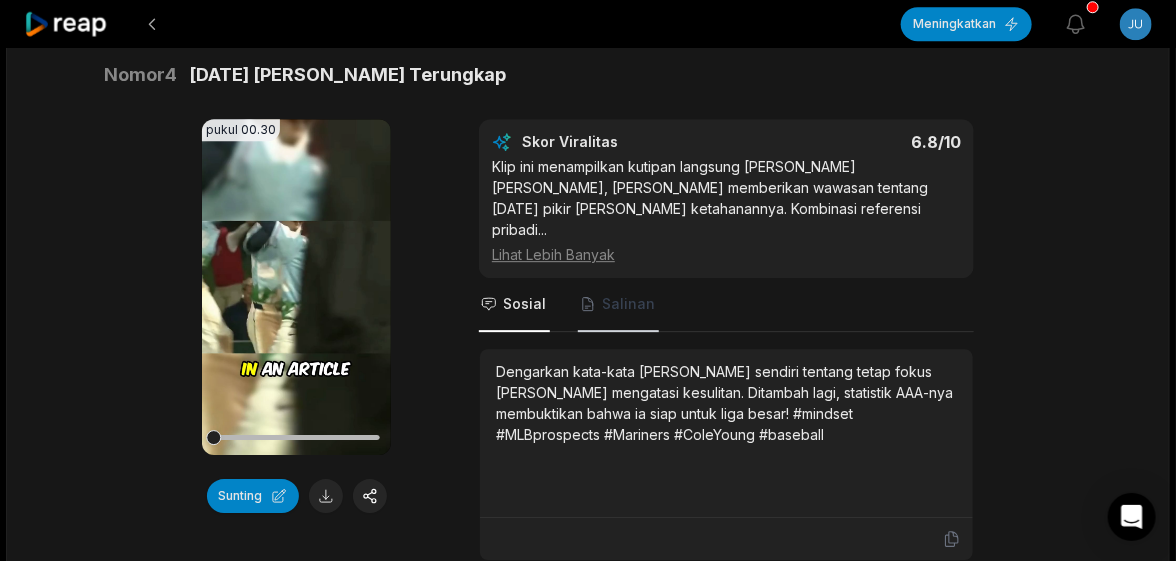 click on "Salinan" at bounding box center [618, 305] 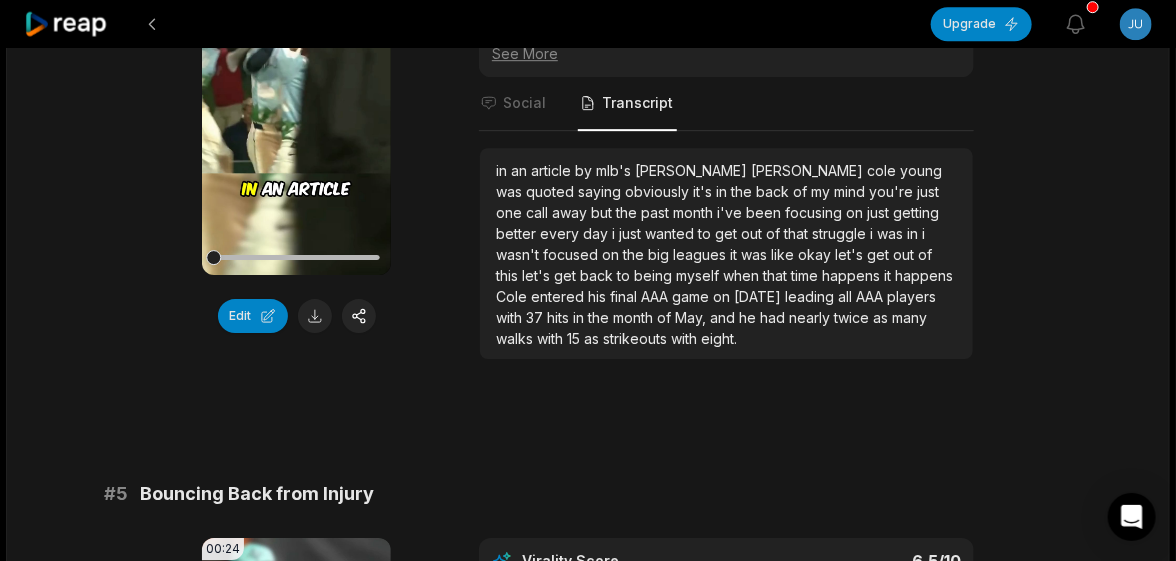 scroll, scrollTop: 2063, scrollLeft: 0, axis: vertical 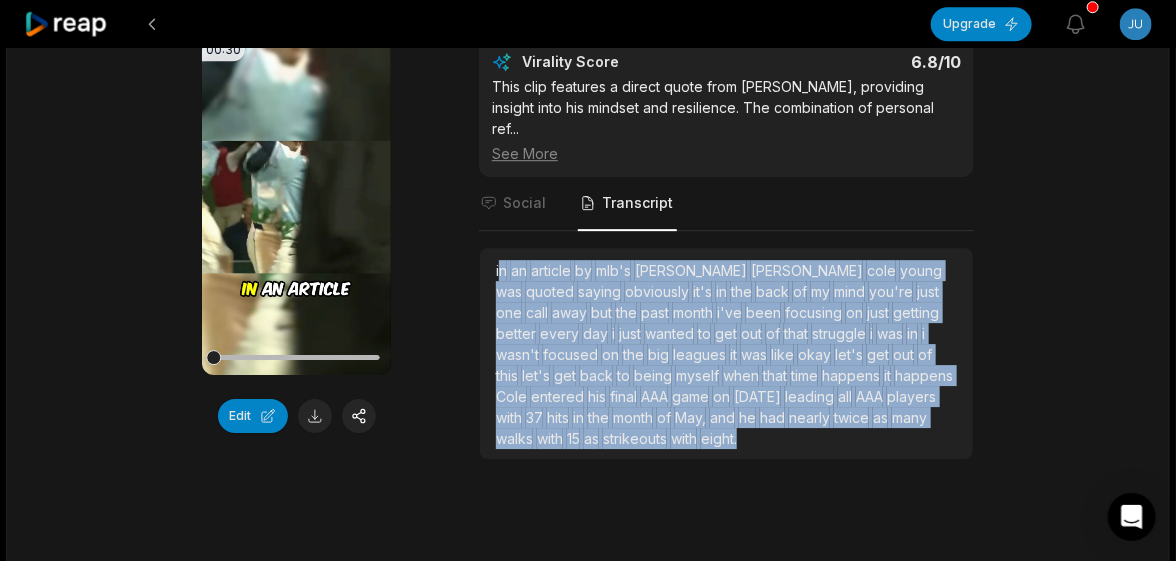 drag, startPoint x: 664, startPoint y: 370, endPoint x: 500, endPoint y: 200, distance: 236.21178 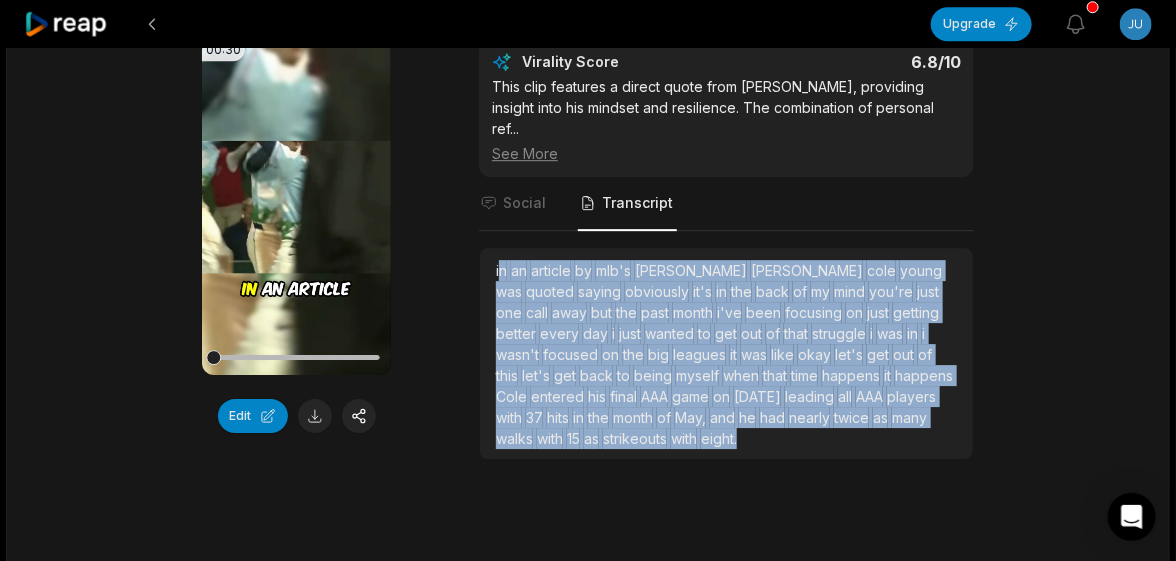 click on "in     an     article     by     mlb's     daniel     kramer     cole     young     was     quoted     saying     obviously     it's     in     the     back     of     my     mind     you're     just     one     call     away     but     the     past     month     i've     been     focusing     on     just     getting     better     every     day     i     just     wanted     to     get     out     of     that     struggle     i     was     in     i     wasn't     focused     on     the     big     leagues     it     was     like     okay     let's     get     out     of     this     let's     get     back     to     being     myself     when     that     time     happens     it     happens     Cole     entered     his     final     AAA     game     on     Friday     leading     all     AAA     players     with     37     hits     in     the     month     of     May,     and     he     had     nearly     twice     as     many     walks     with     15     as     strikeouts     with     eight." at bounding box center (726, 354) 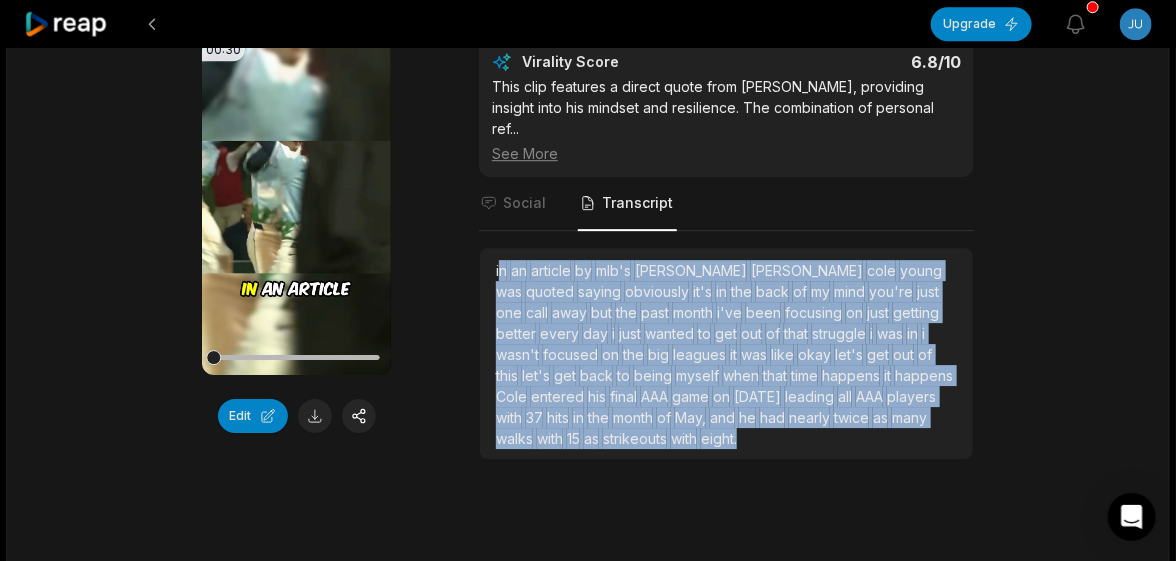 copy on "n     an     article     by     mlb's     daniel     kramer     cole     young     was     quoted     saying     obviously     it's     in     the     back     of     my     mind     you're     just     one     call     away     but     the     past     month     i've     been     focusing     on     just     getting     better     every     day     i     just     wanted     to     get     out     of     that     struggle     i     was     in     i     wasn't     focused     on     the     big     leagues     it     was     like     okay     let's     get     out     of     this     let's     get     back     to     being     myself     when     that     time     happens     it     happens     Cole     entered     his     final     AAA     game     on     Friday     leading     all     AAA     players     with     37     hits     in     the     month     of     May,     and     he     had     nearly     twice     as     many     walks     with     15     as     strikeouts     with     eight." 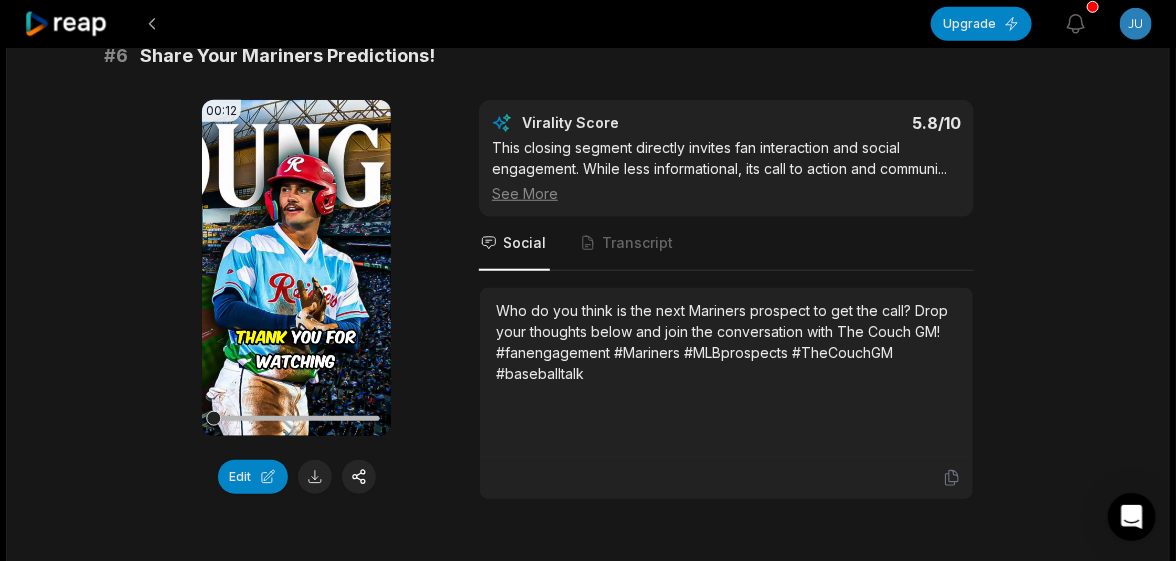 scroll, scrollTop: 3221, scrollLeft: 0, axis: vertical 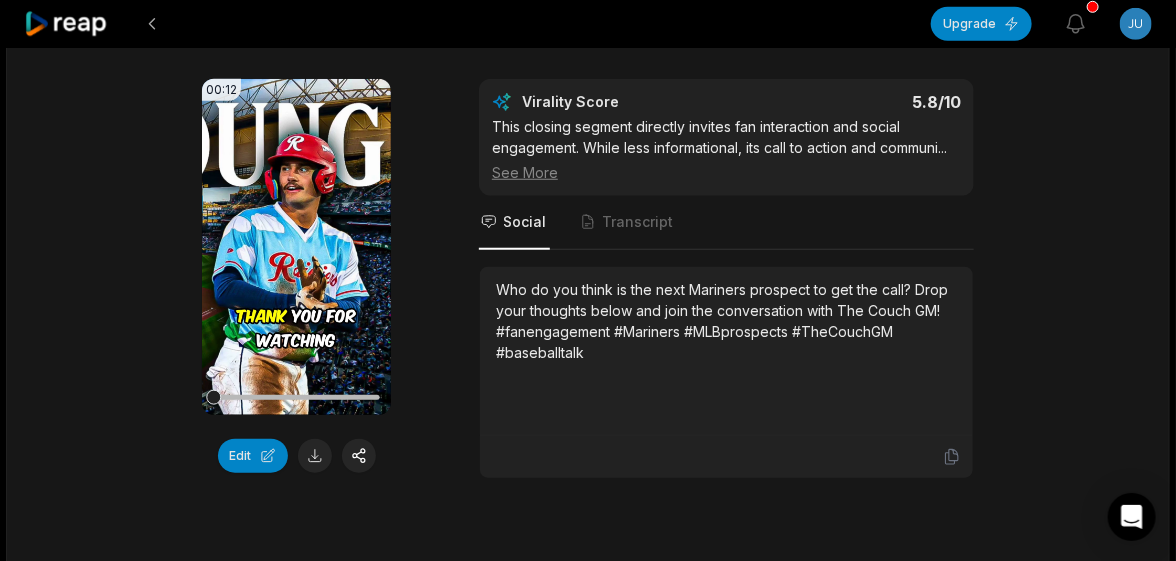 drag, startPoint x: 123, startPoint y: 186, endPoint x: 134, endPoint y: 185, distance: 11.045361 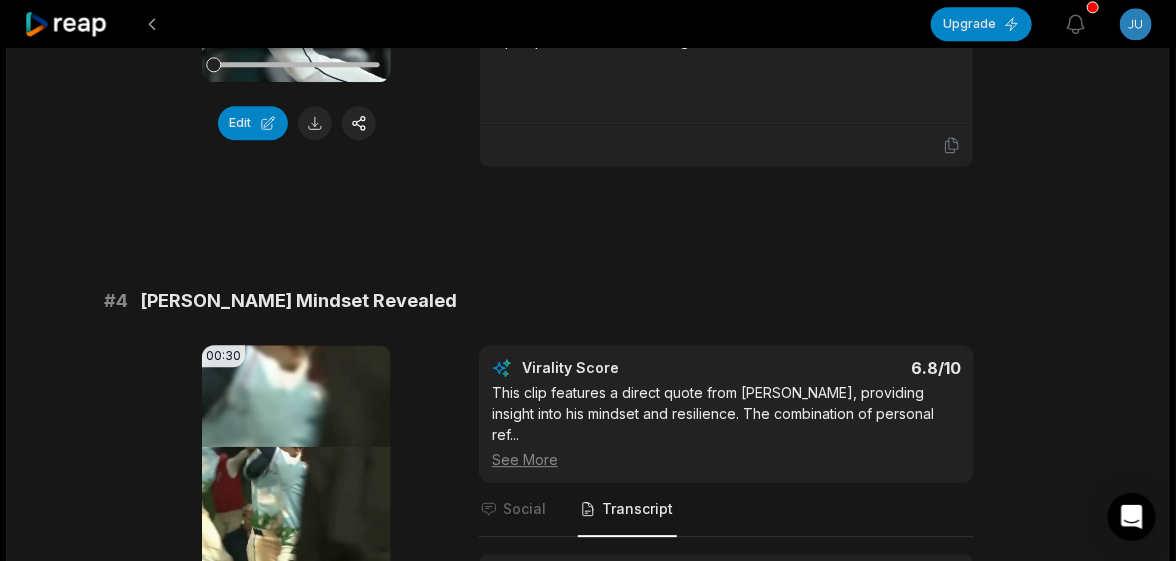 scroll, scrollTop: 1721, scrollLeft: 0, axis: vertical 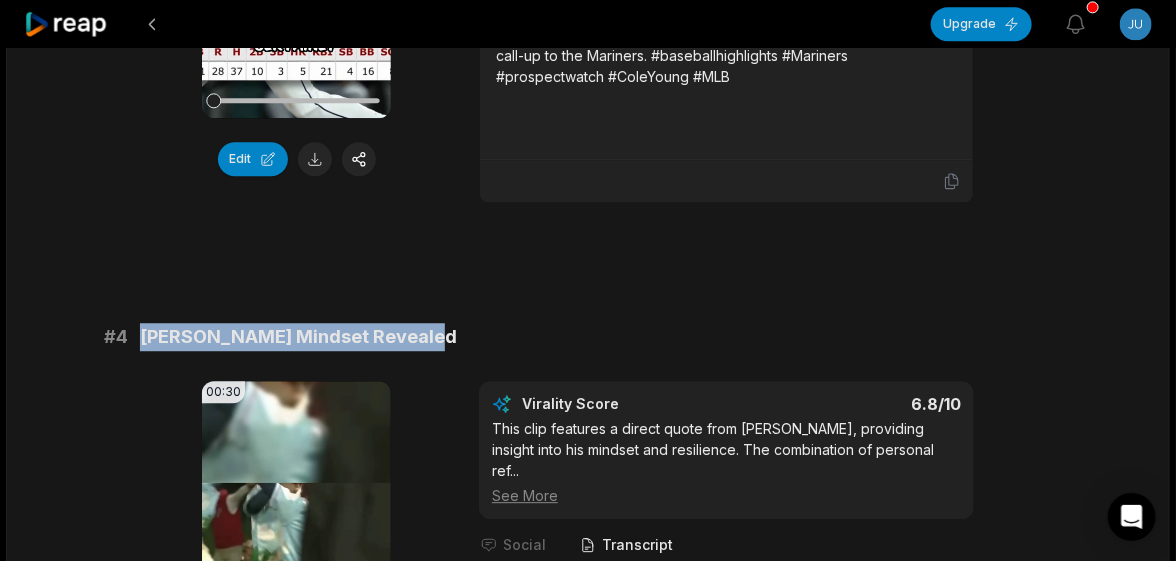 drag, startPoint x: 443, startPoint y: 286, endPoint x: 137, endPoint y: 292, distance: 306.0588 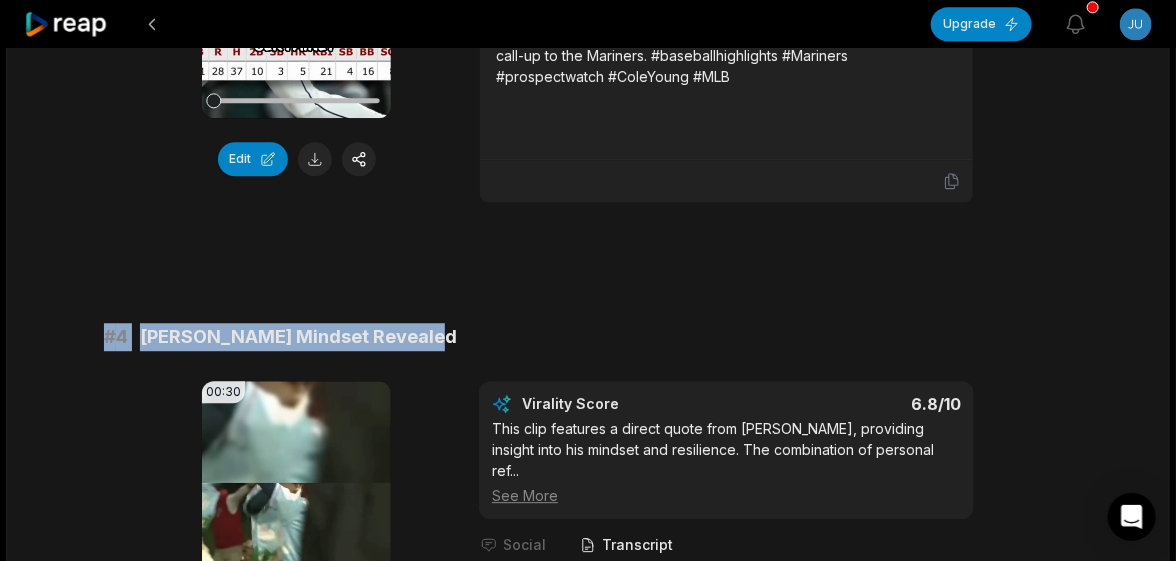 drag, startPoint x: 191, startPoint y: 298, endPoint x: 7, endPoint y: 294, distance: 184.04347 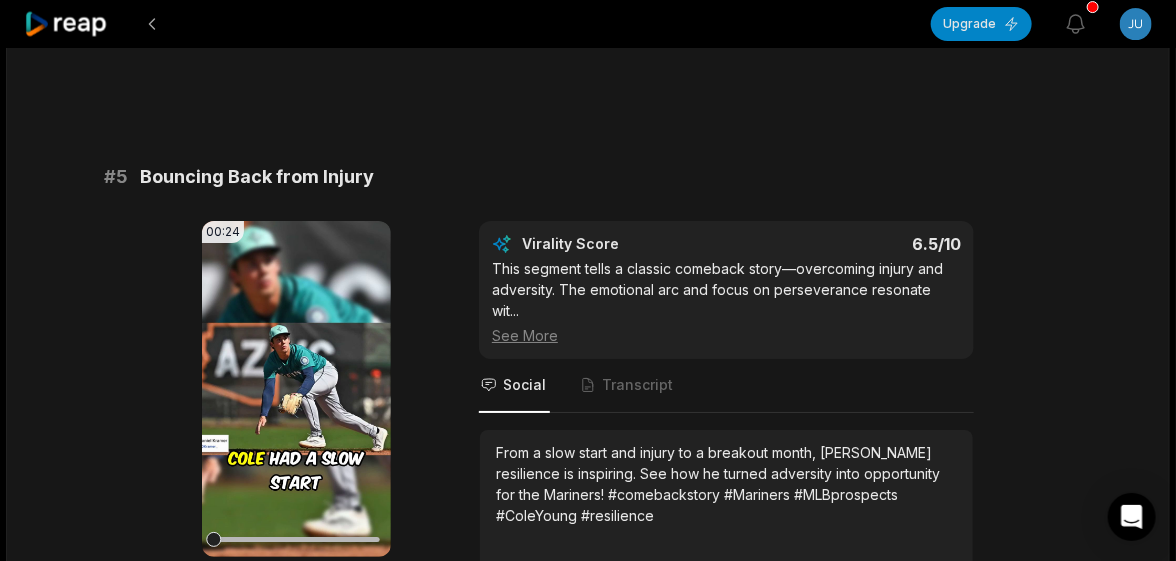 scroll, scrollTop: 2521, scrollLeft: 0, axis: vertical 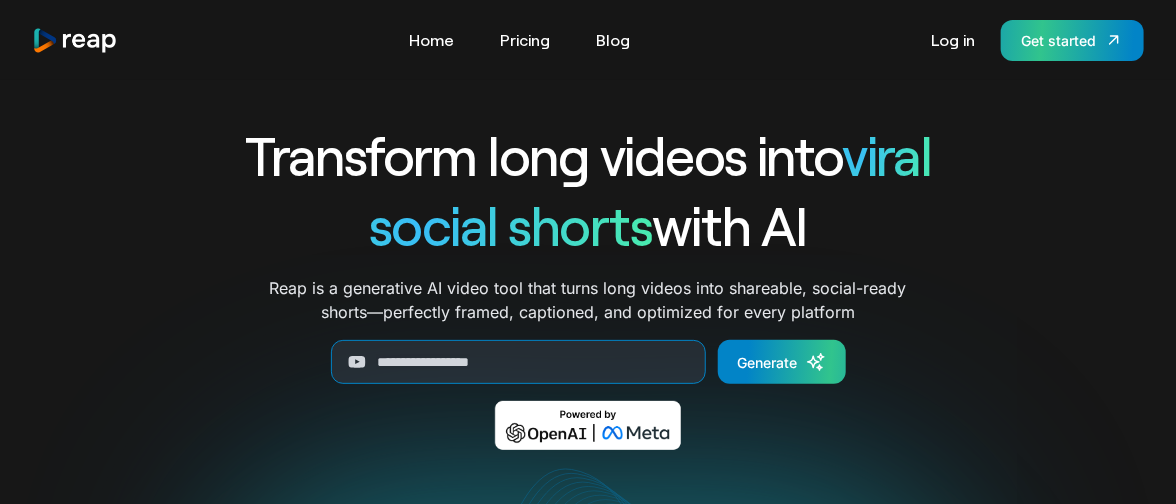 click on "Get started" at bounding box center [1058, 40] 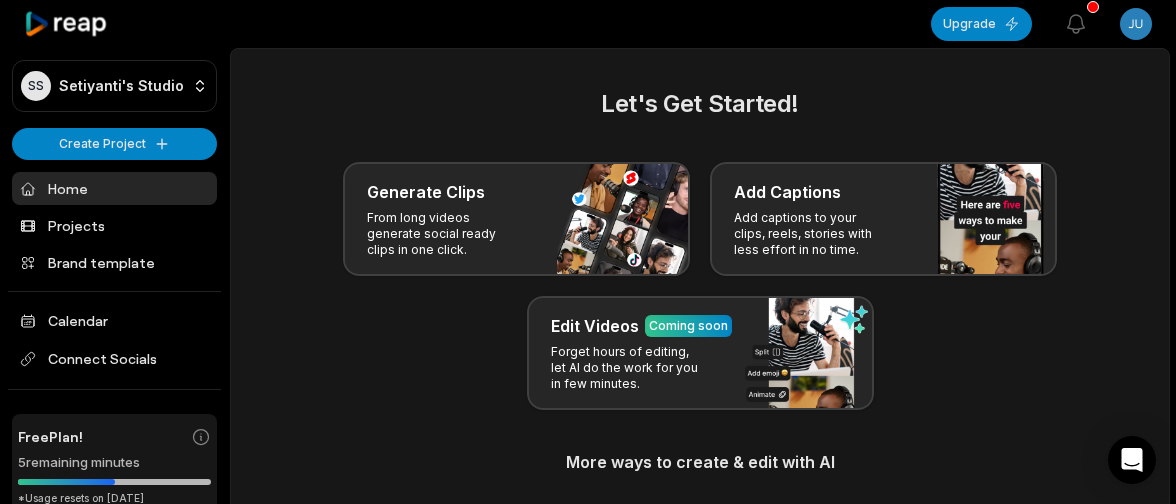scroll, scrollTop: 0, scrollLeft: 0, axis: both 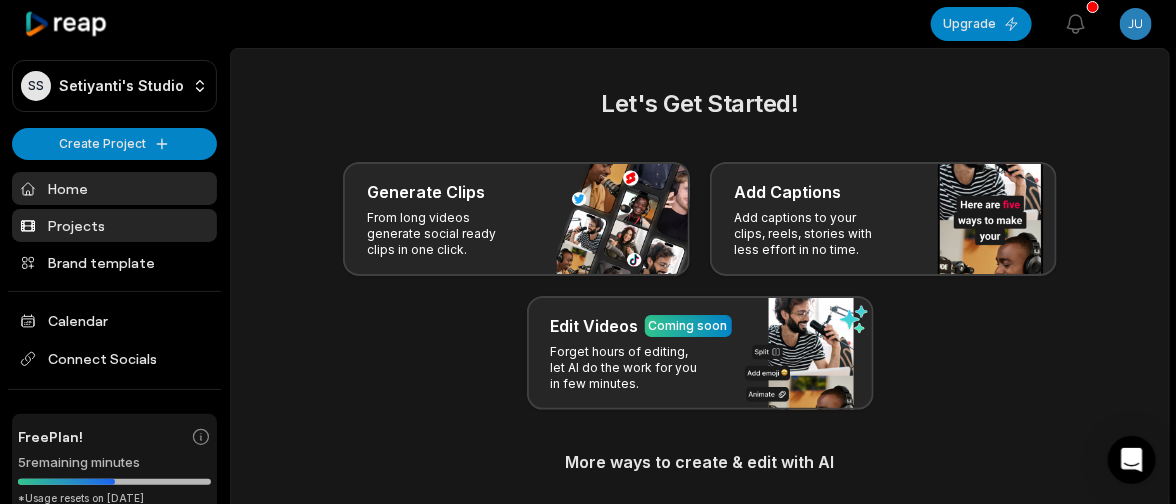 click on "Projects" at bounding box center [114, 225] 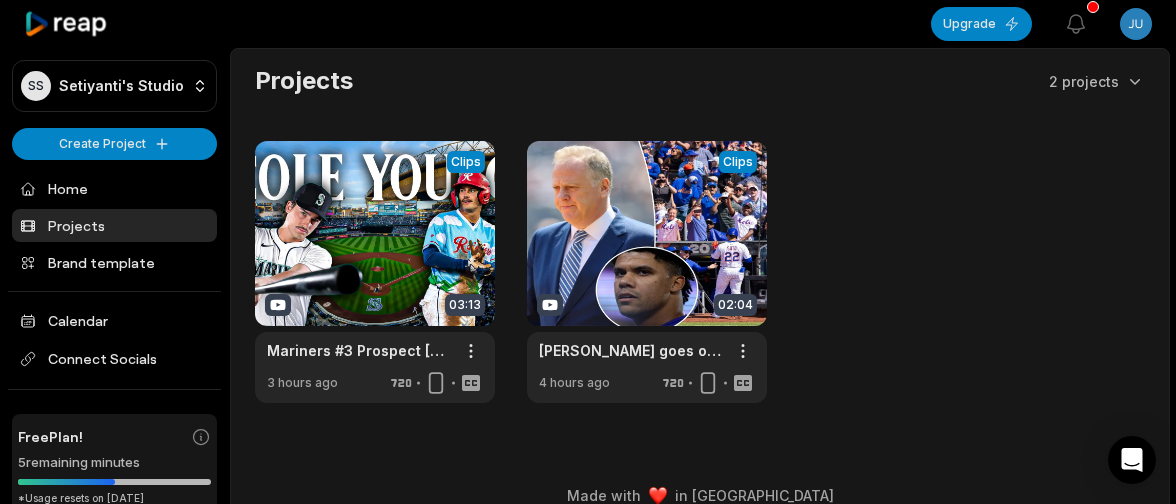 scroll, scrollTop: 0, scrollLeft: 0, axis: both 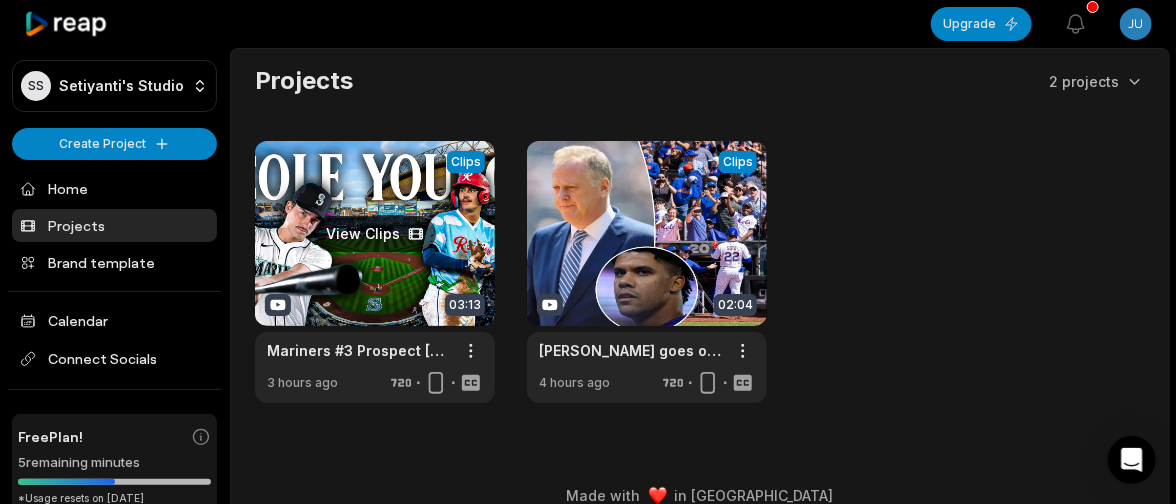 click at bounding box center [375, 272] 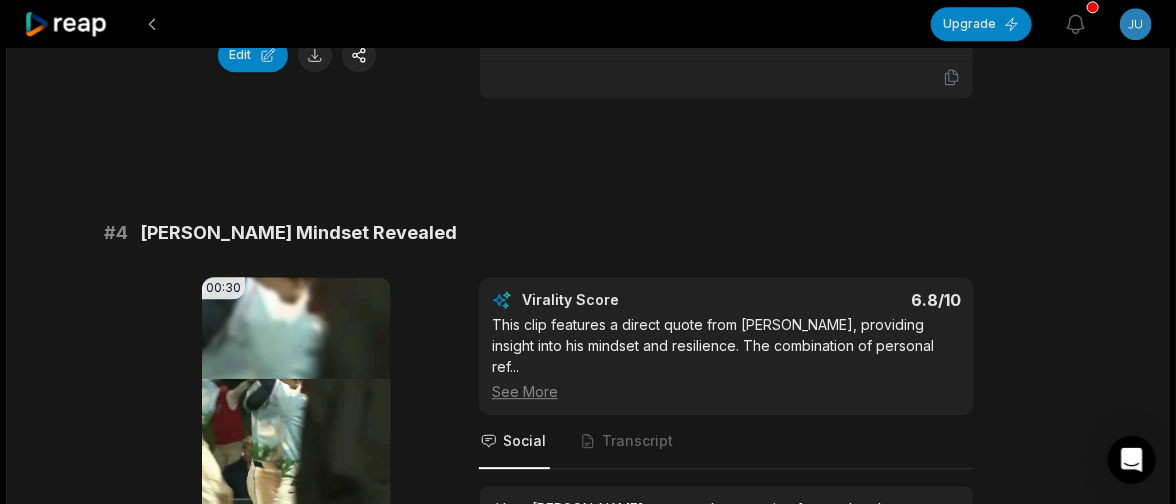 scroll, scrollTop: 1860, scrollLeft: 0, axis: vertical 